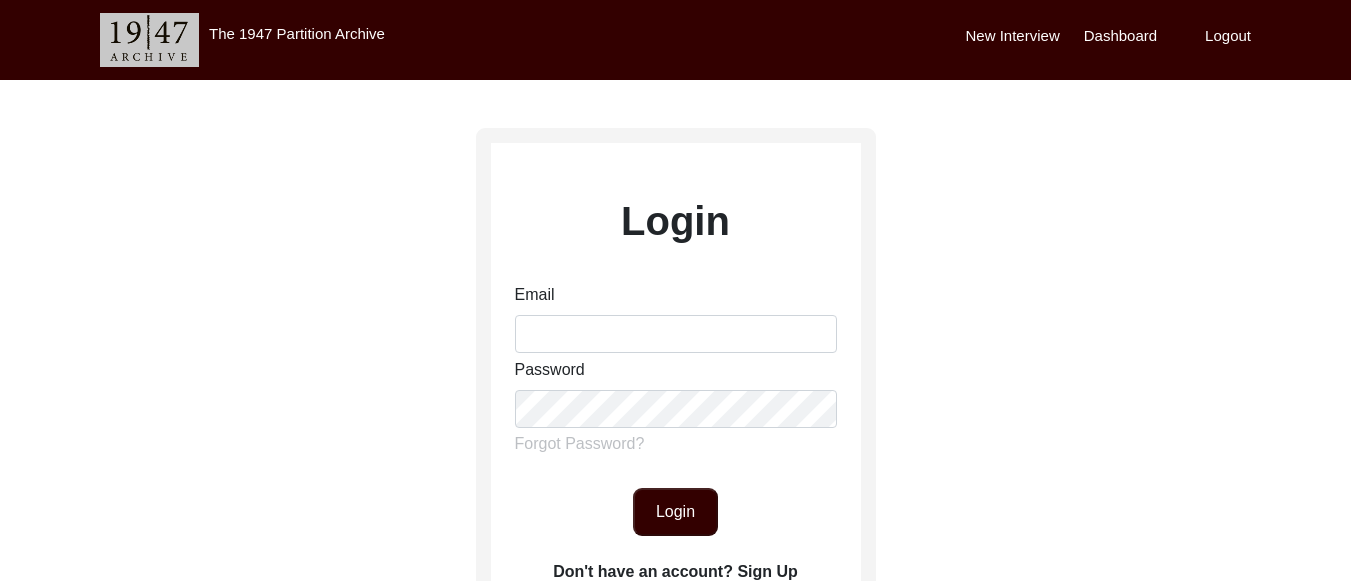 scroll, scrollTop: 0, scrollLeft: 0, axis: both 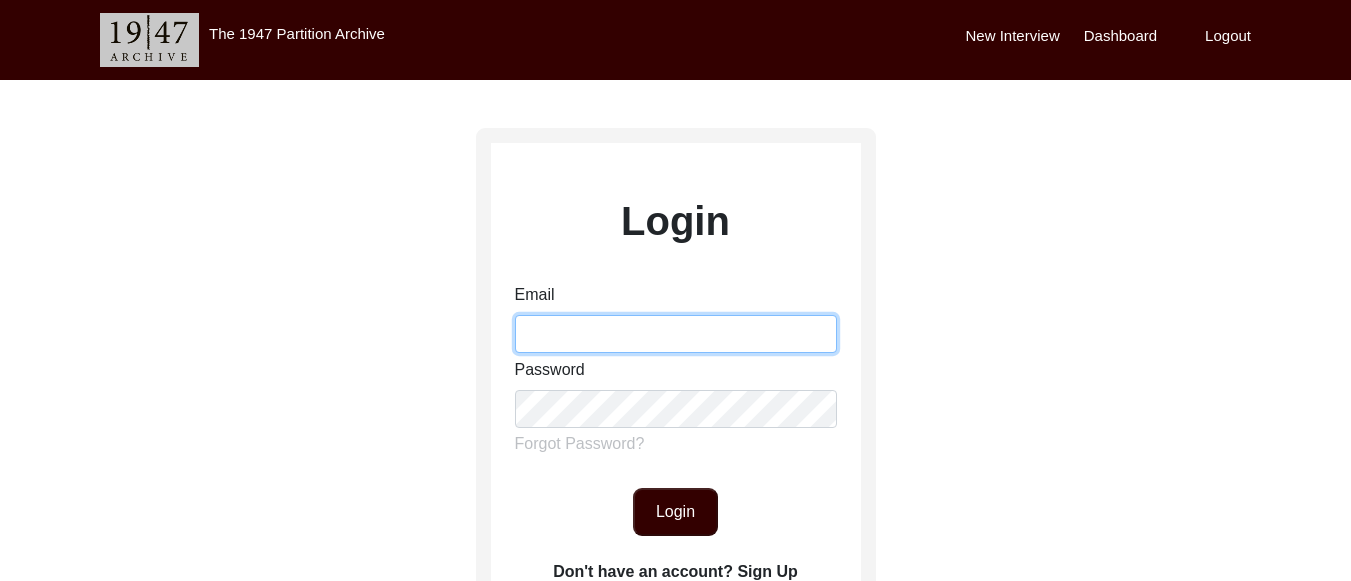 type on "[PERSON_NAME][EMAIL_ADDRESS][PERSON_NAME][DOMAIN_NAME]" 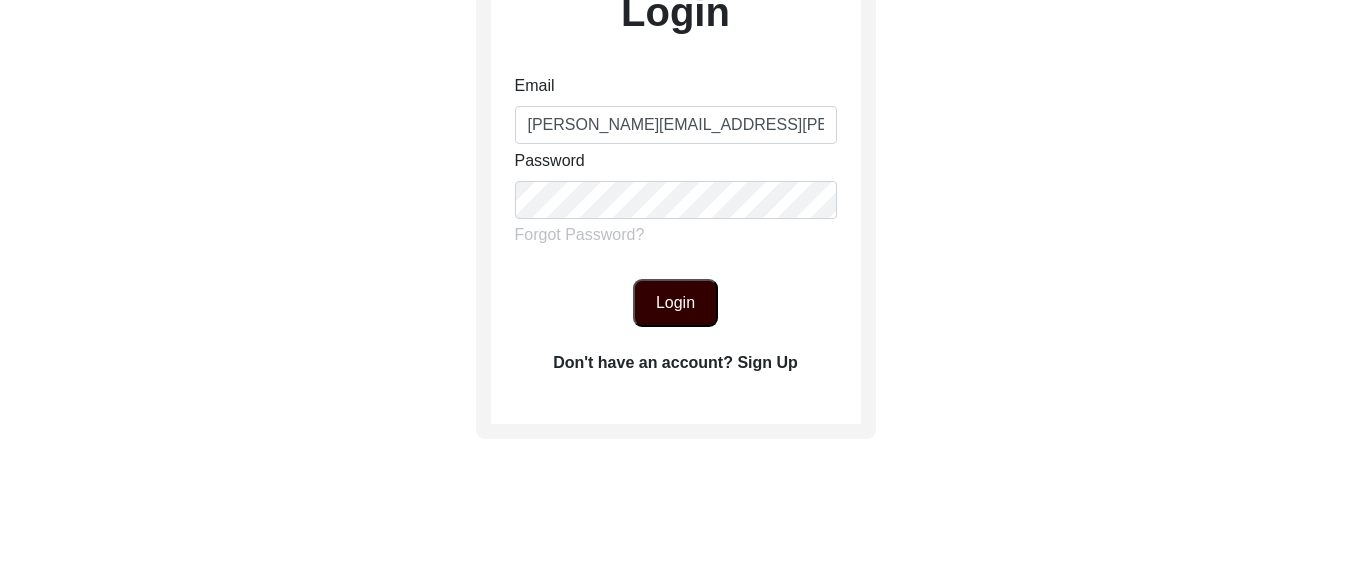 scroll, scrollTop: 211, scrollLeft: 0, axis: vertical 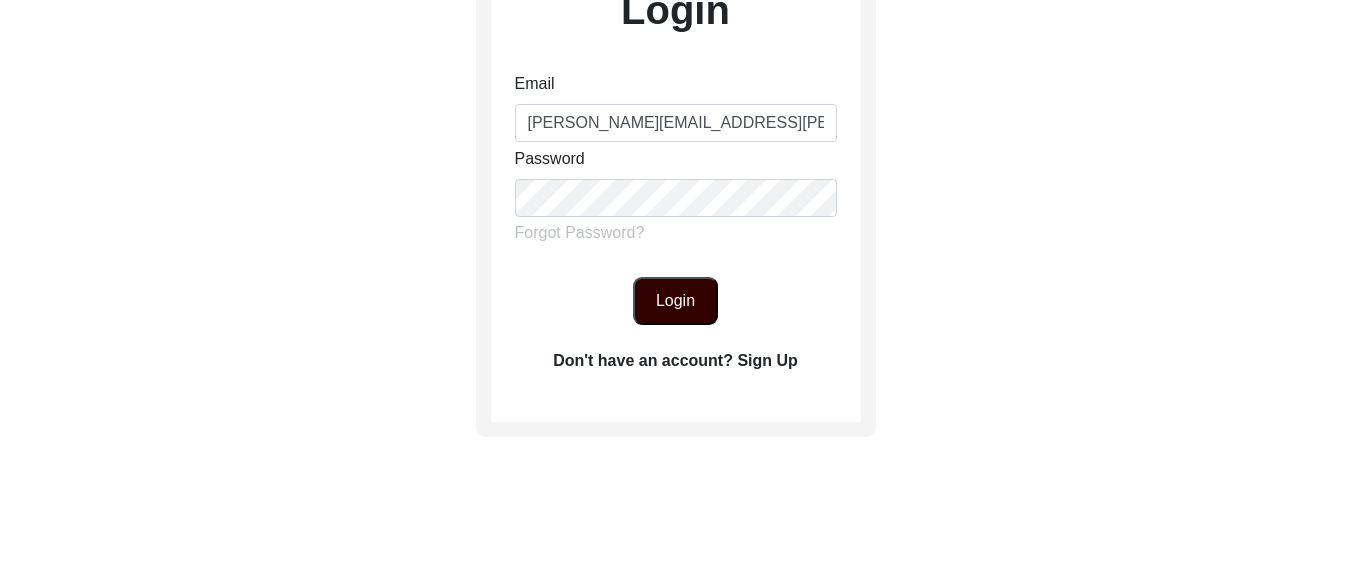 click on "Login" 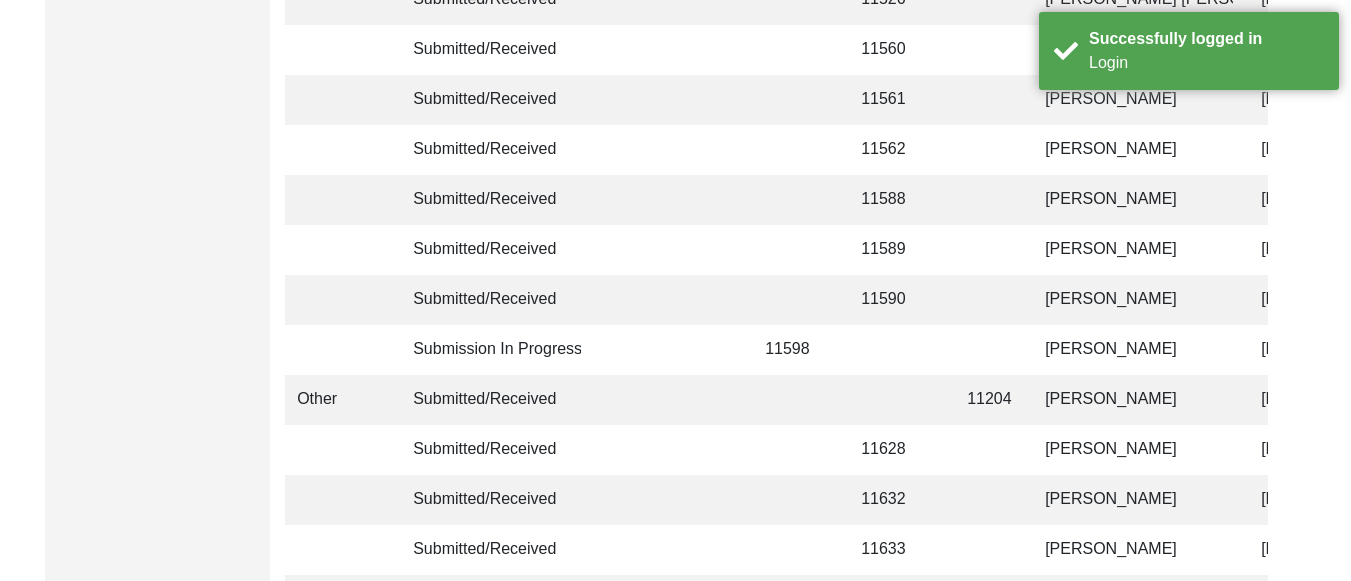 scroll, scrollTop: 4681, scrollLeft: 0, axis: vertical 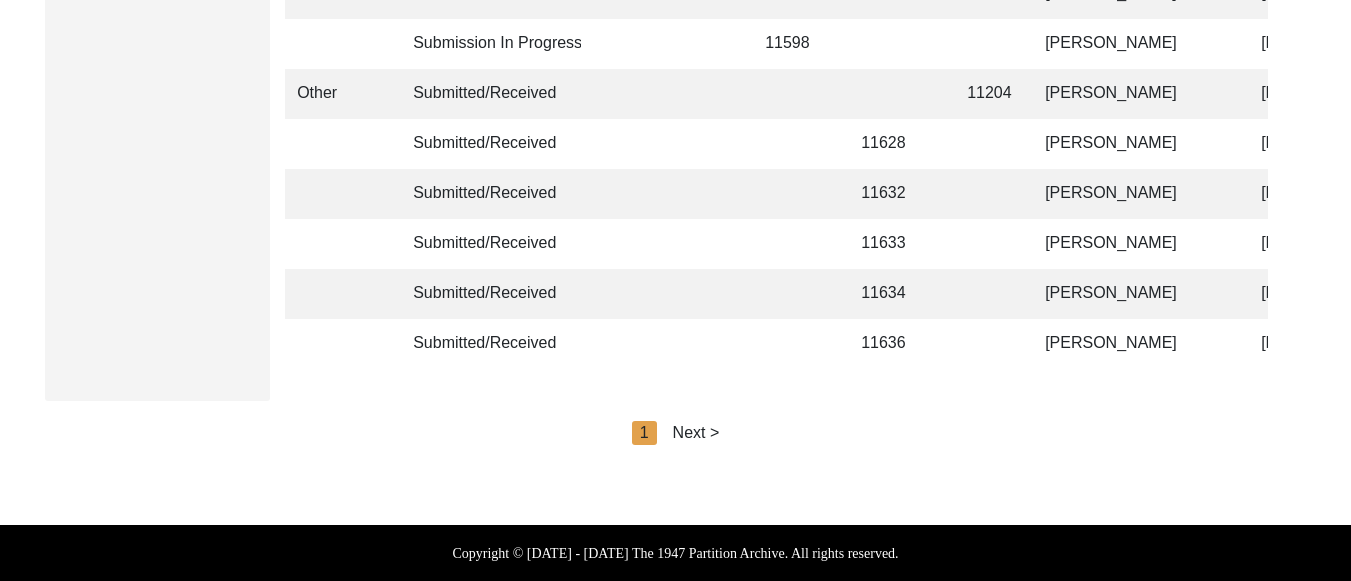 click on "Next >" 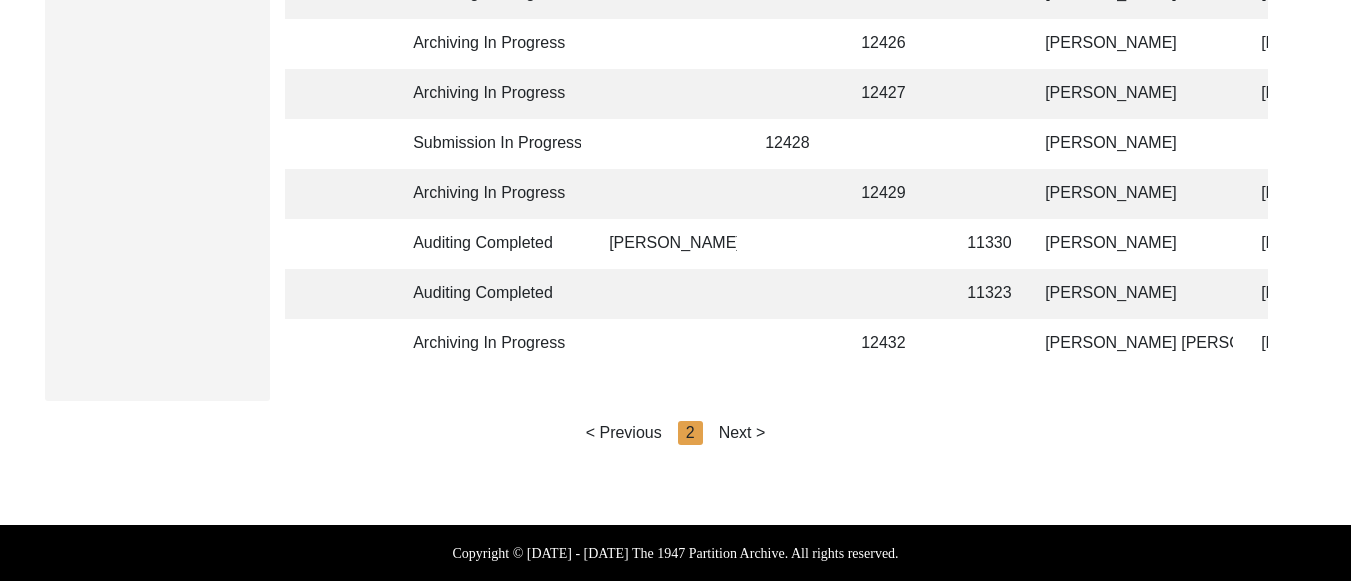 click on "Next >" 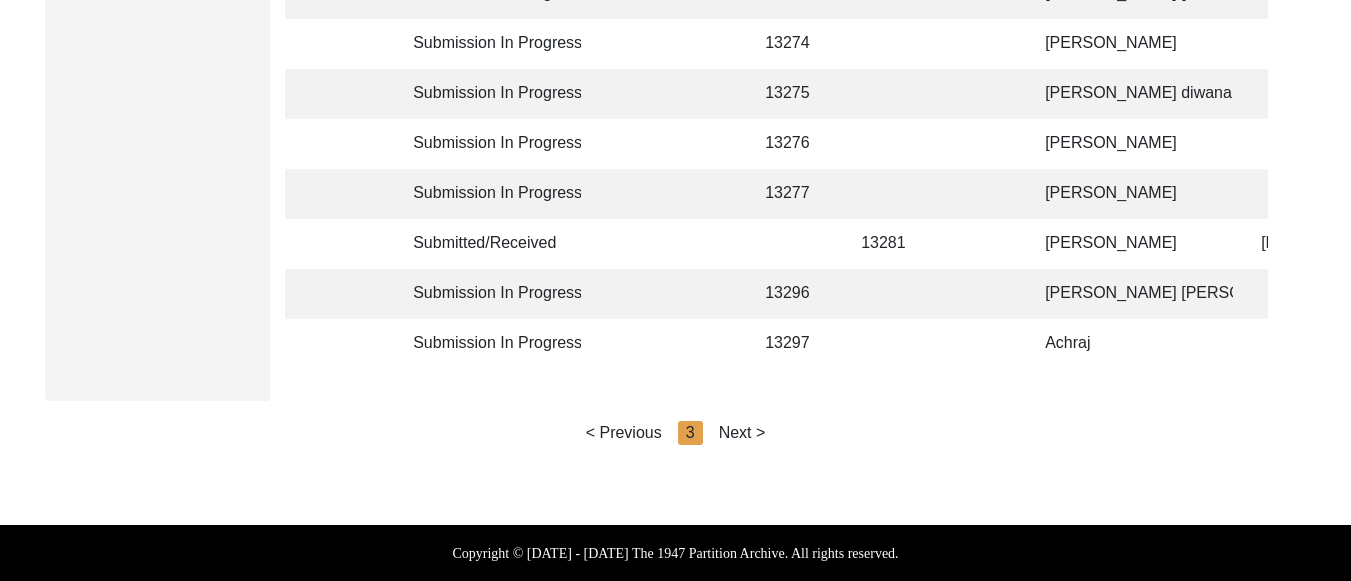 click on "Next >" 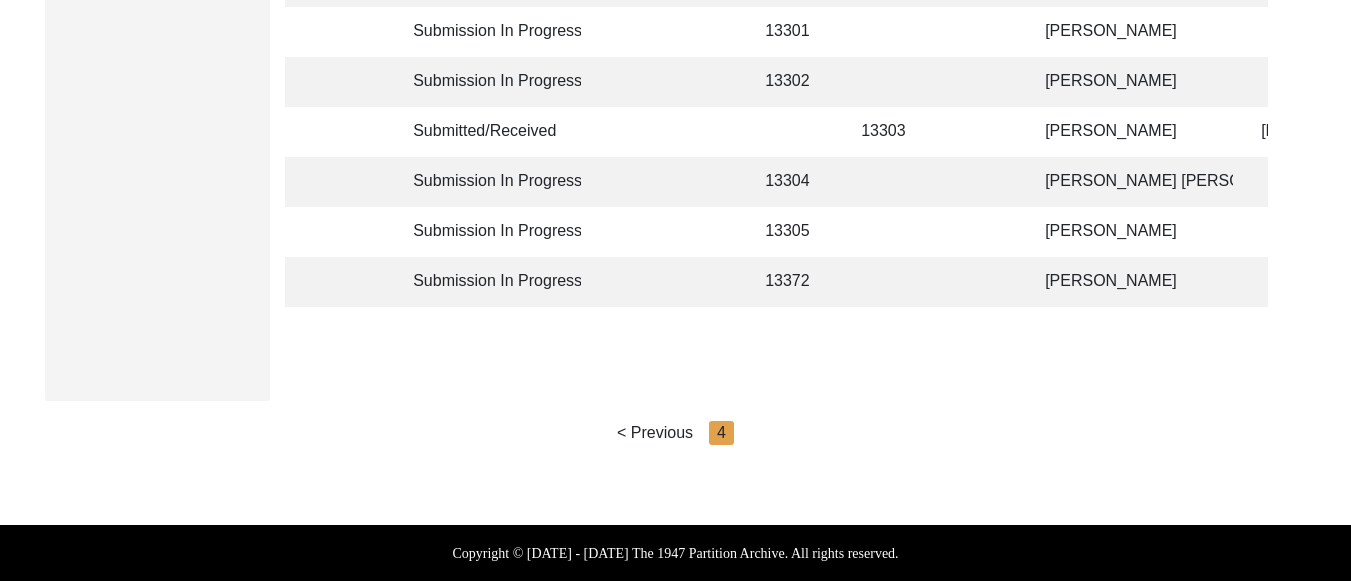 scroll, scrollTop: 489, scrollLeft: 0, axis: vertical 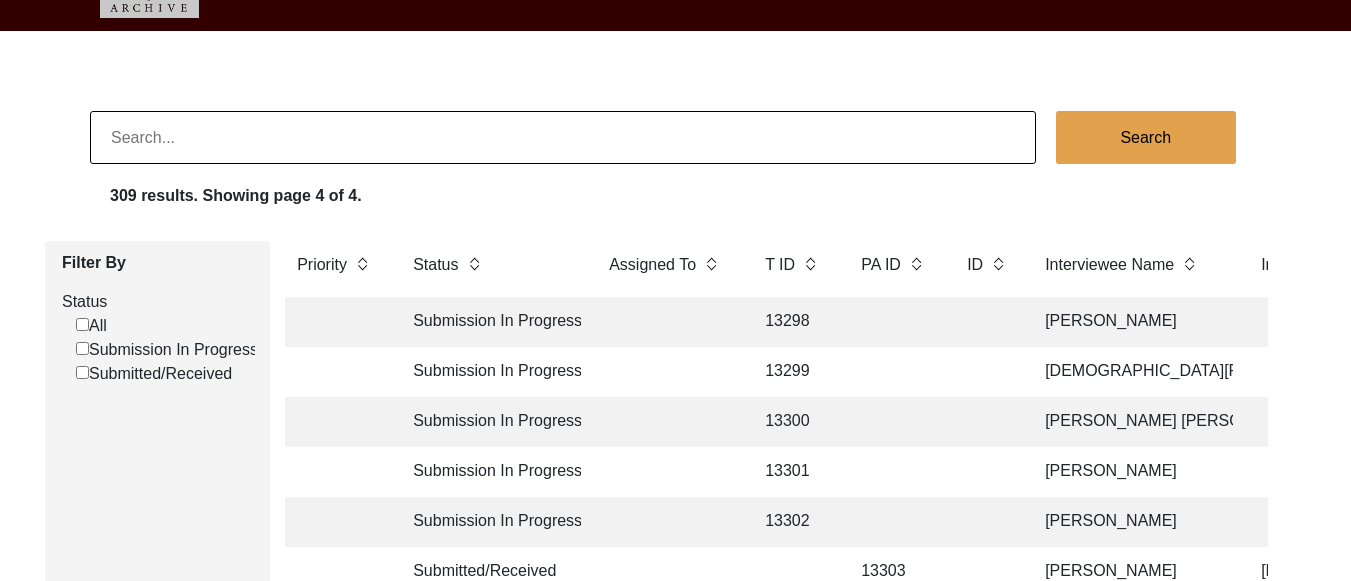 click 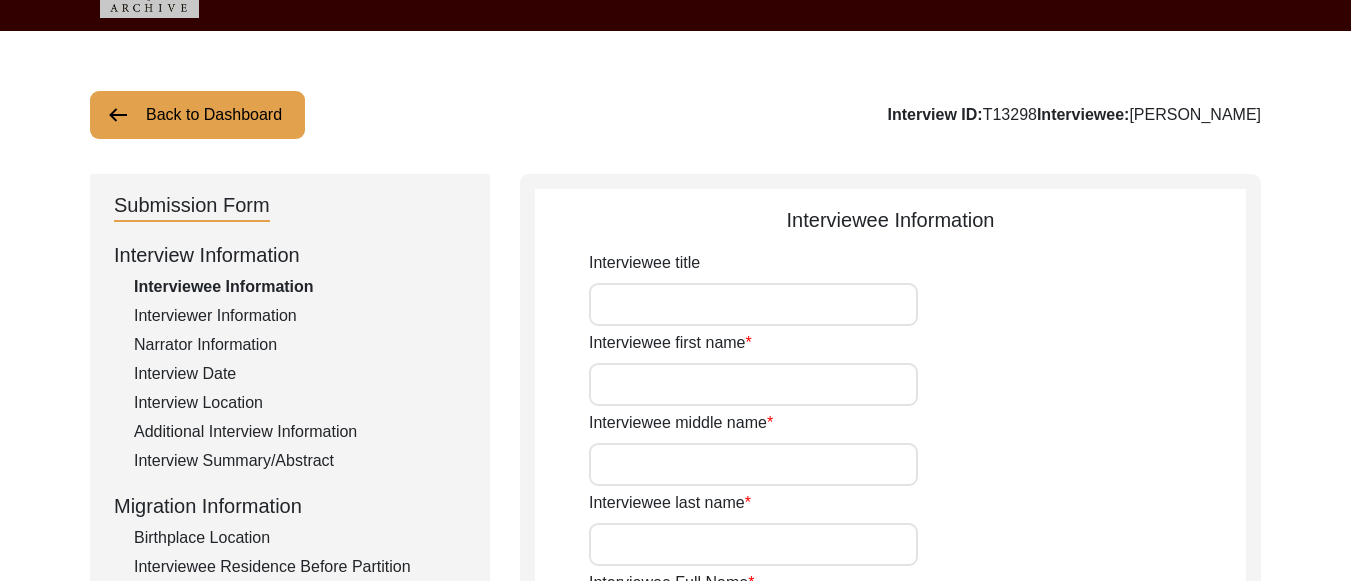 type on "[PERSON_NAME]" 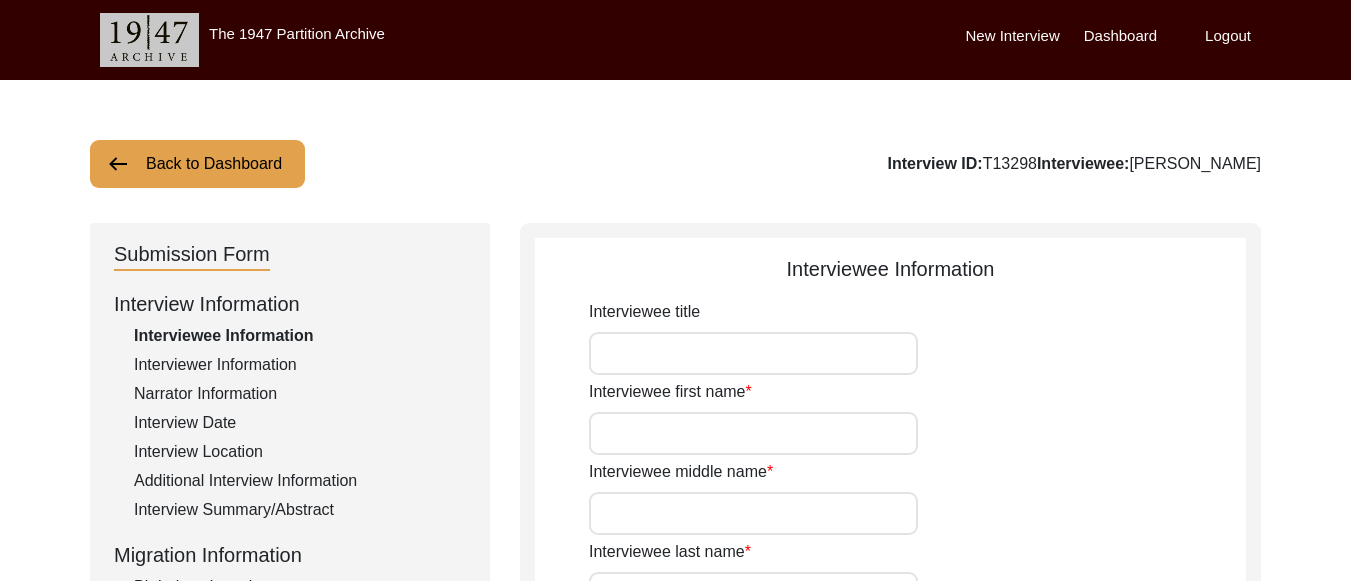 click on "New Interview" at bounding box center [1013, 36] 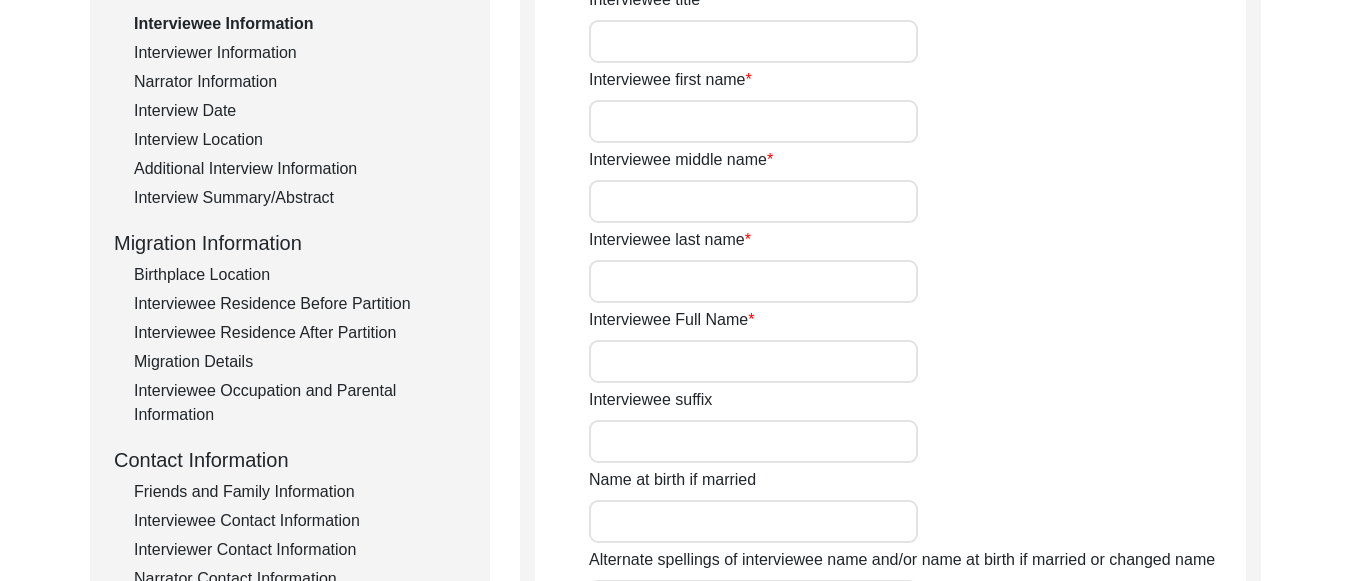 scroll, scrollTop: 337, scrollLeft: 0, axis: vertical 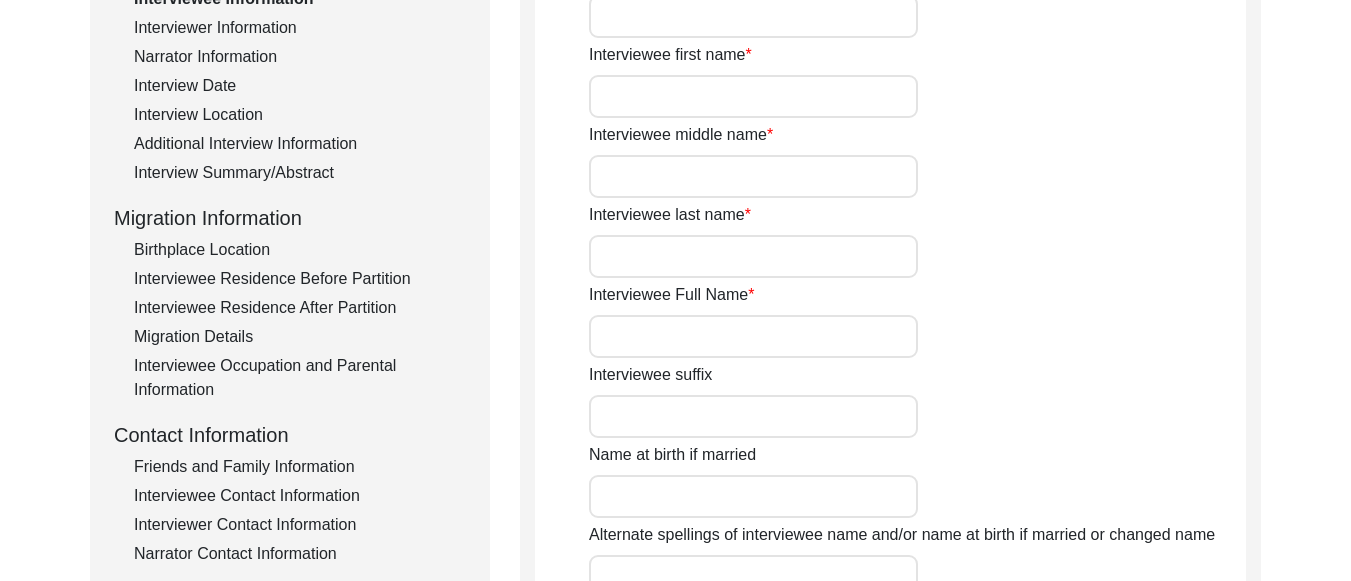 click on "Interviewee Full Name" at bounding box center (753, 336) 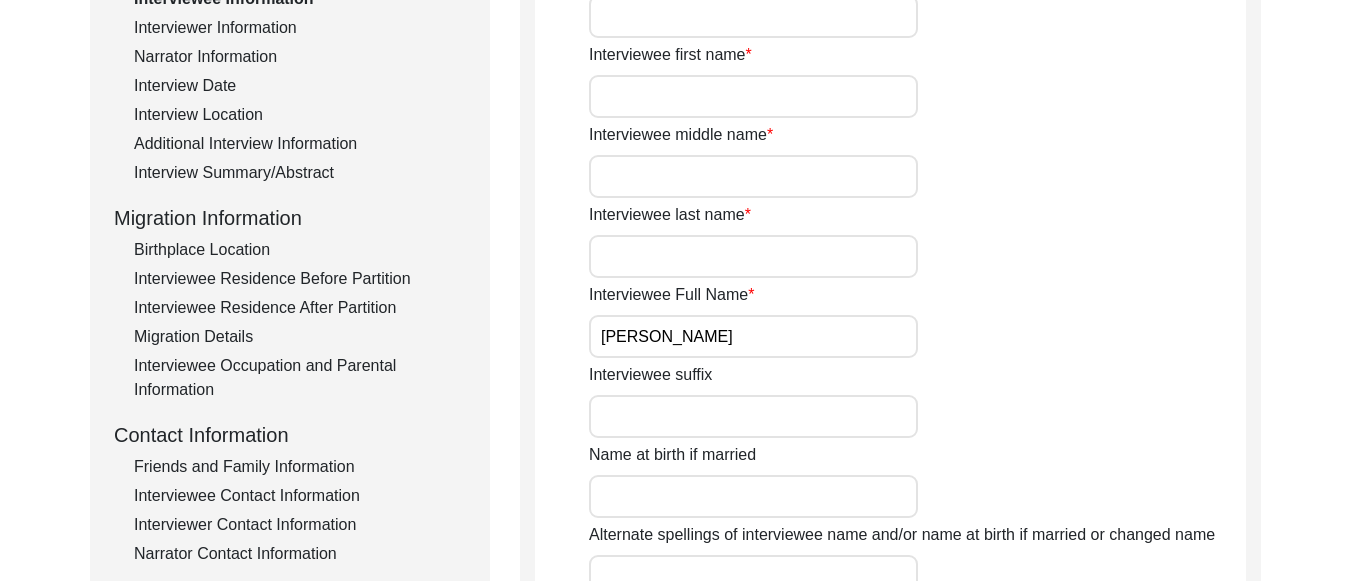 type on "[PERSON_NAME]" 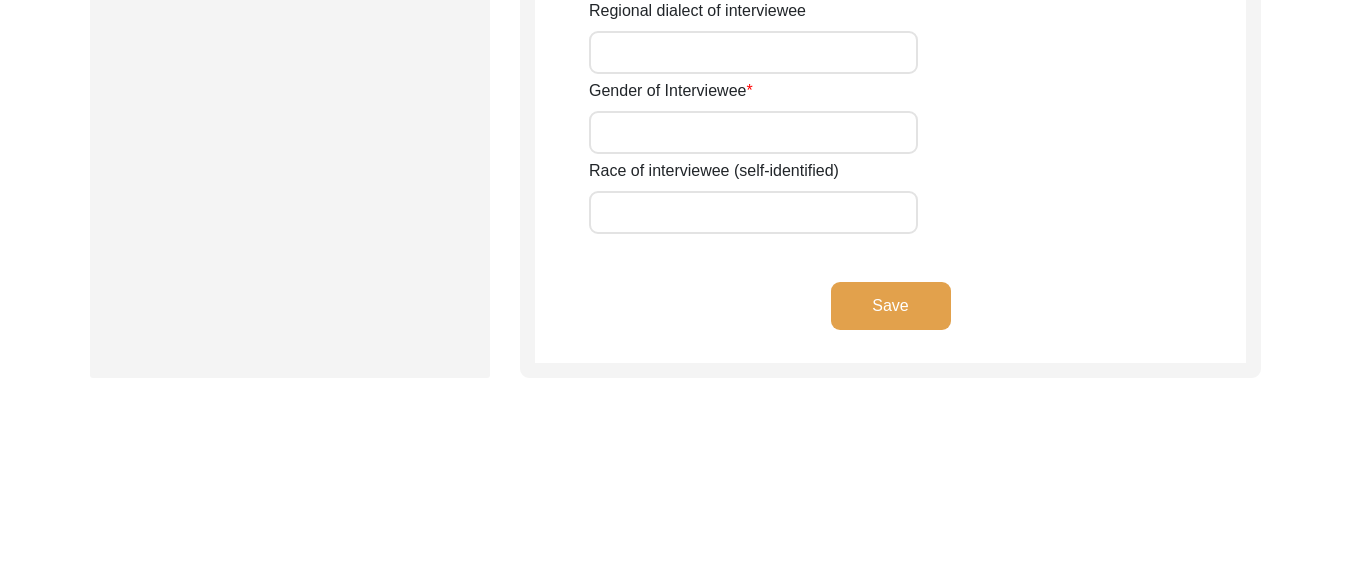 scroll, scrollTop: 1662, scrollLeft: 0, axis: vertical 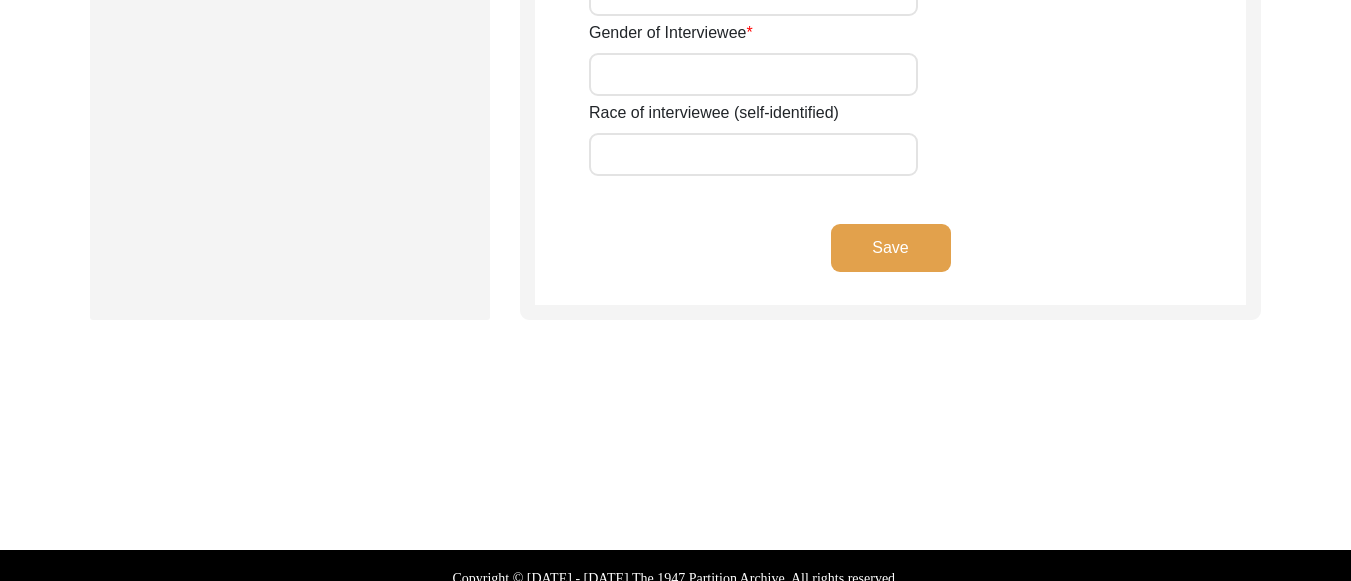 click on "Save" 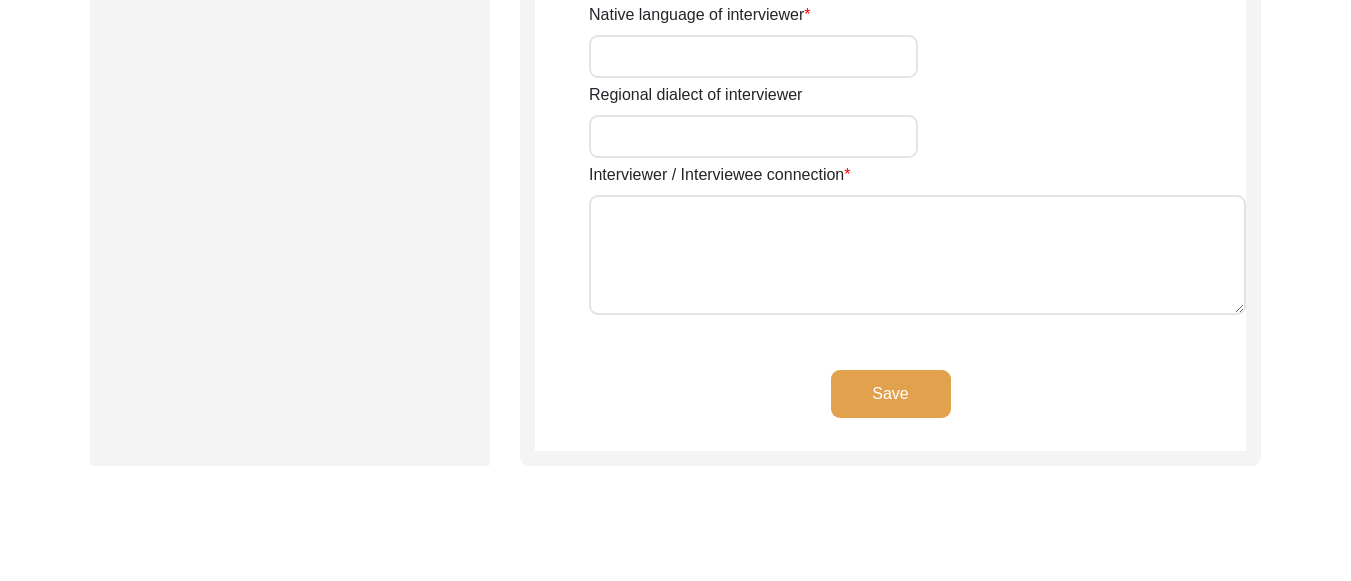 scroll, scrollTop: 0, scrollLeft: 0, axis: both 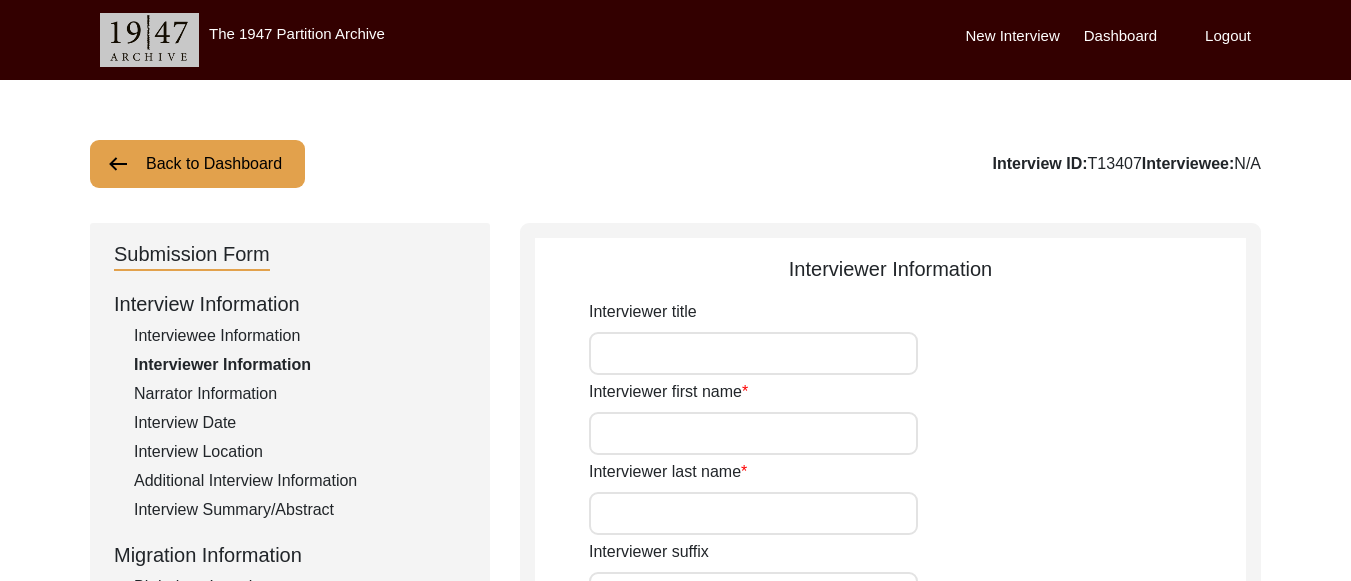 click on "Back to Dashboard" 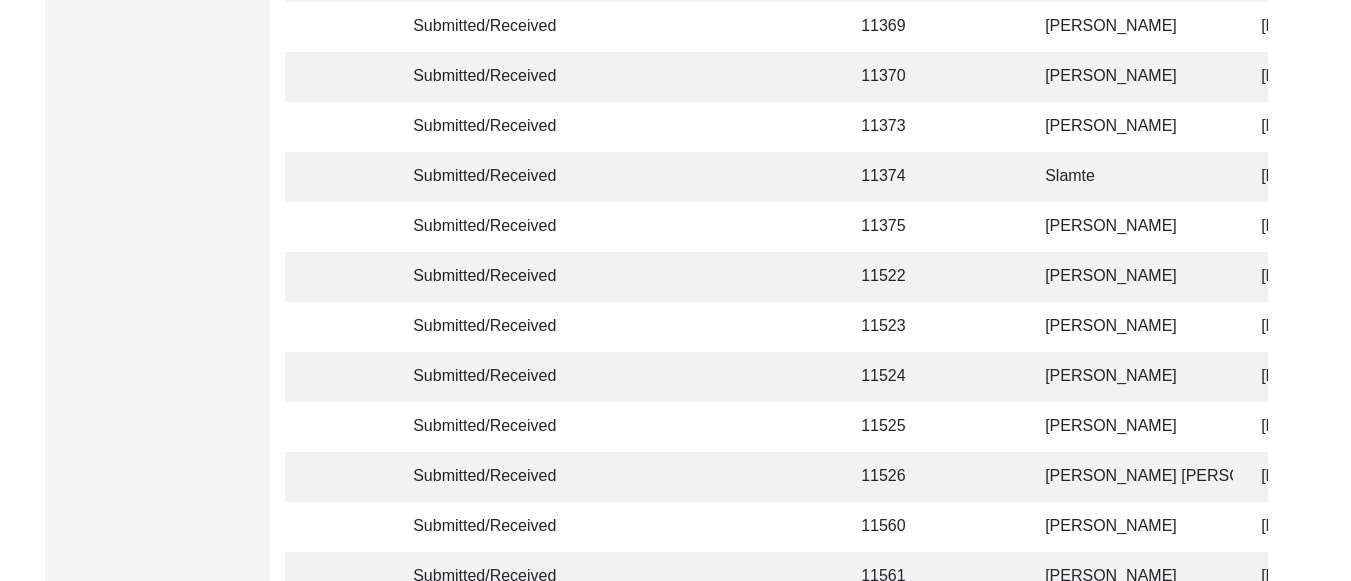scroll, scrollTop: 4992, scrollLeft: 0, axis: vertical 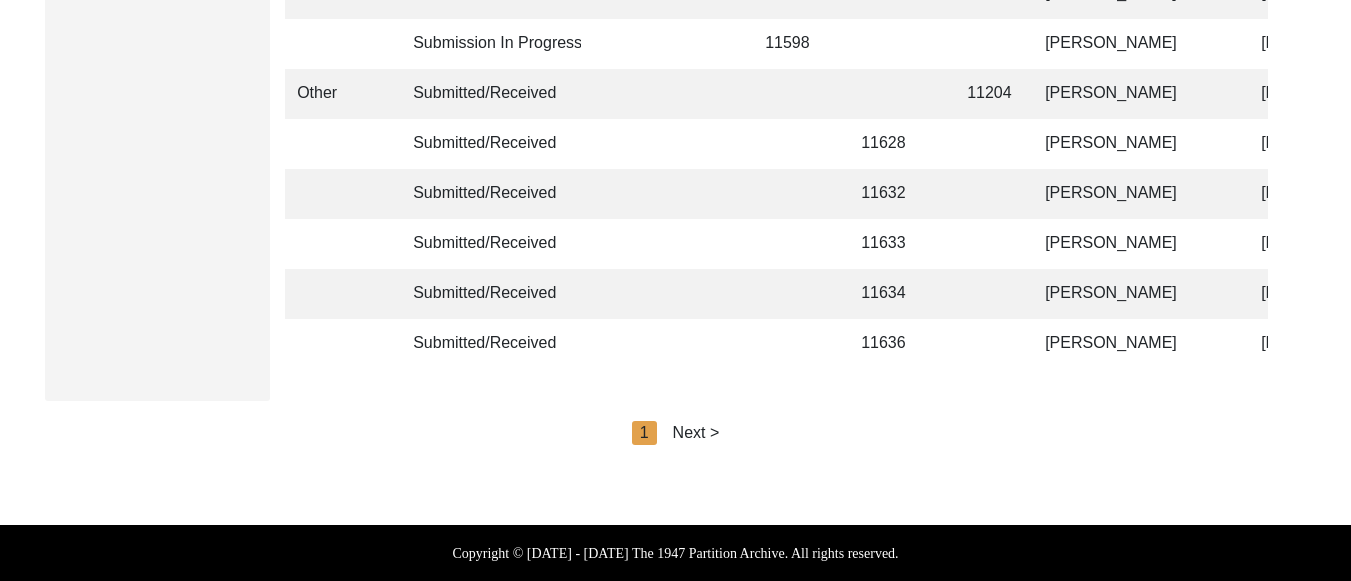 click on "Next >" 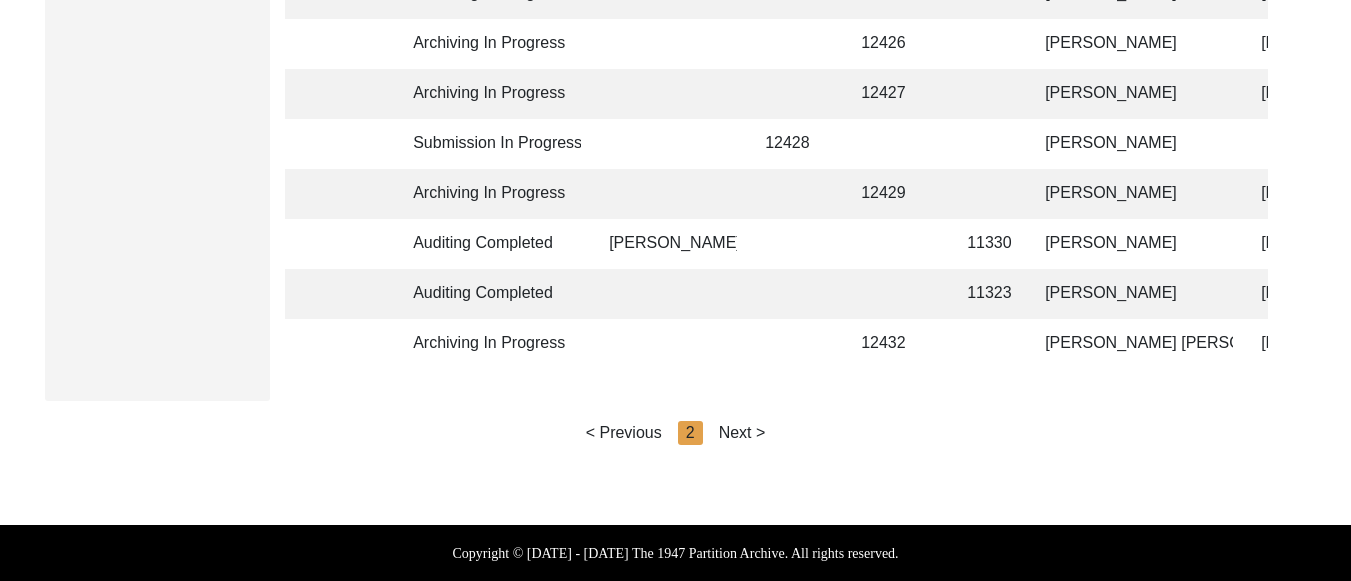 click on "Next >" 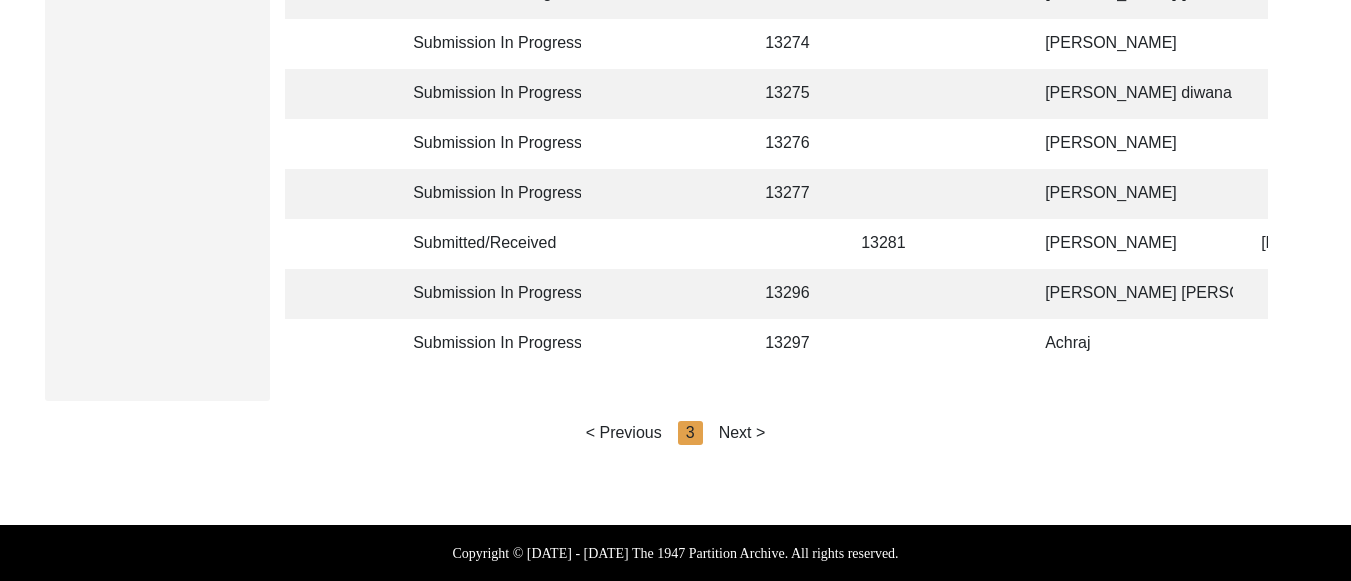 click on "Next >" 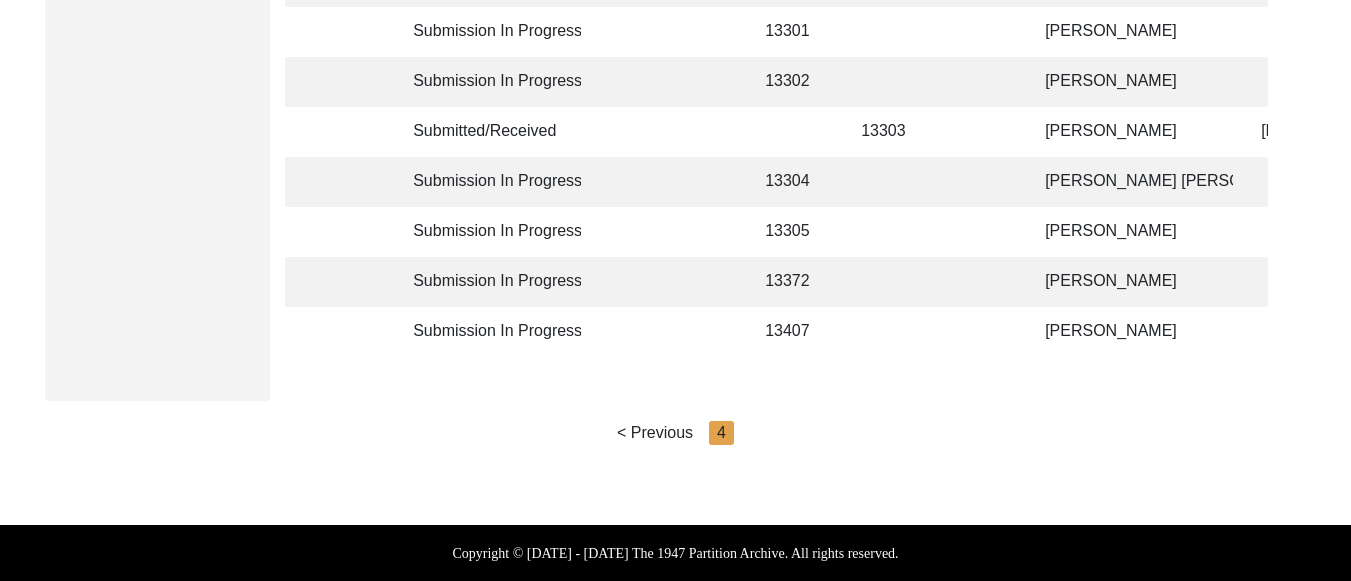 click 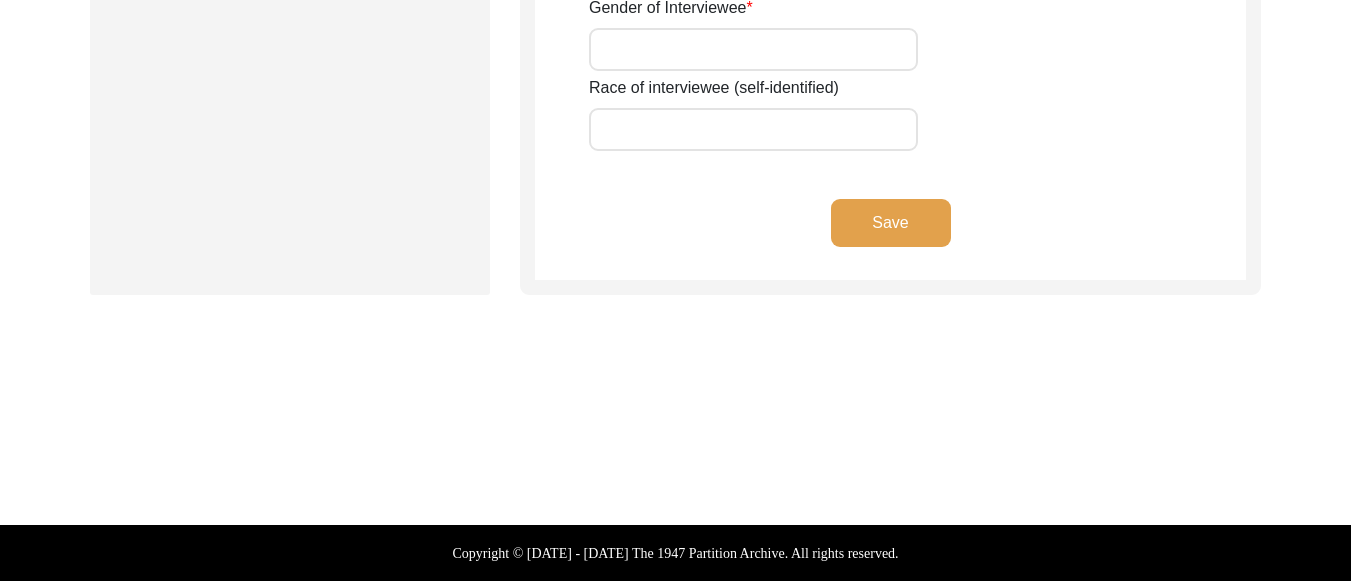 type on "[PERSON_NAME]" 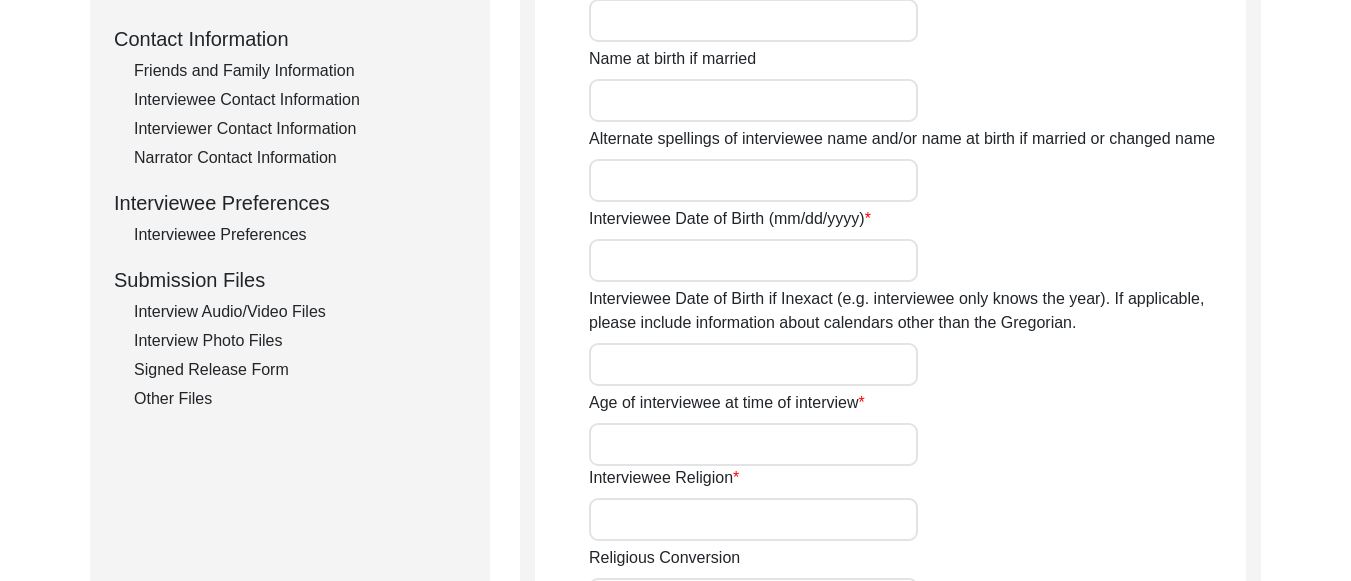 scroll, scrollTop: 762, scrollLeft: 0, axis: vertical 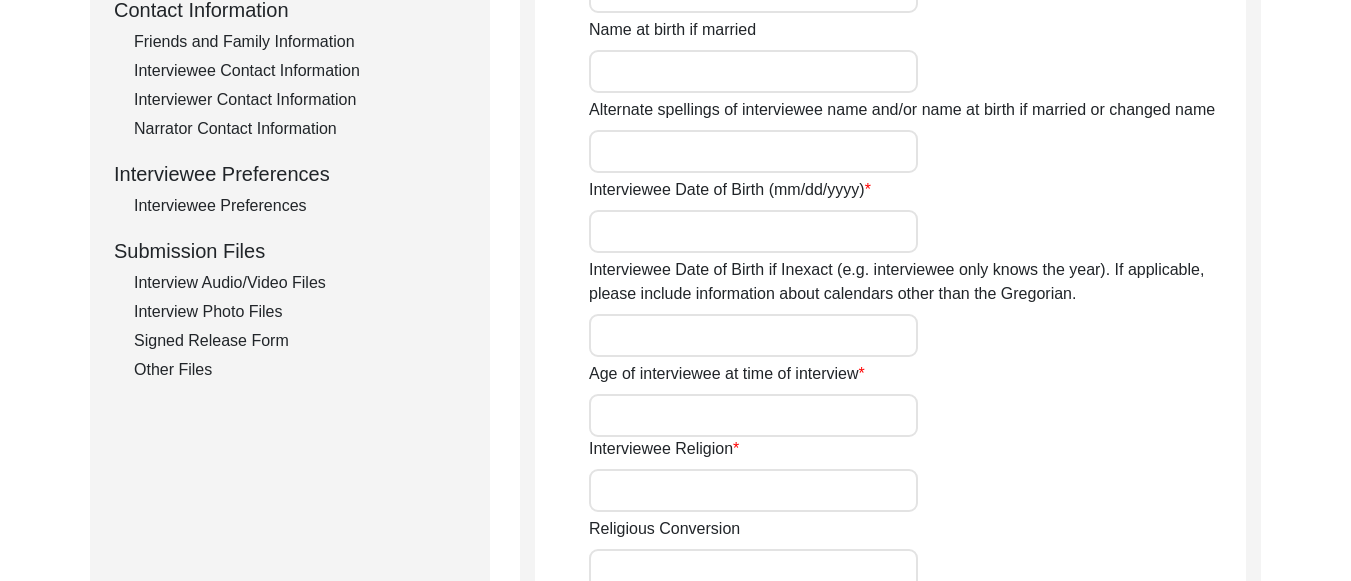 click on "Interview Audio/Video Files" 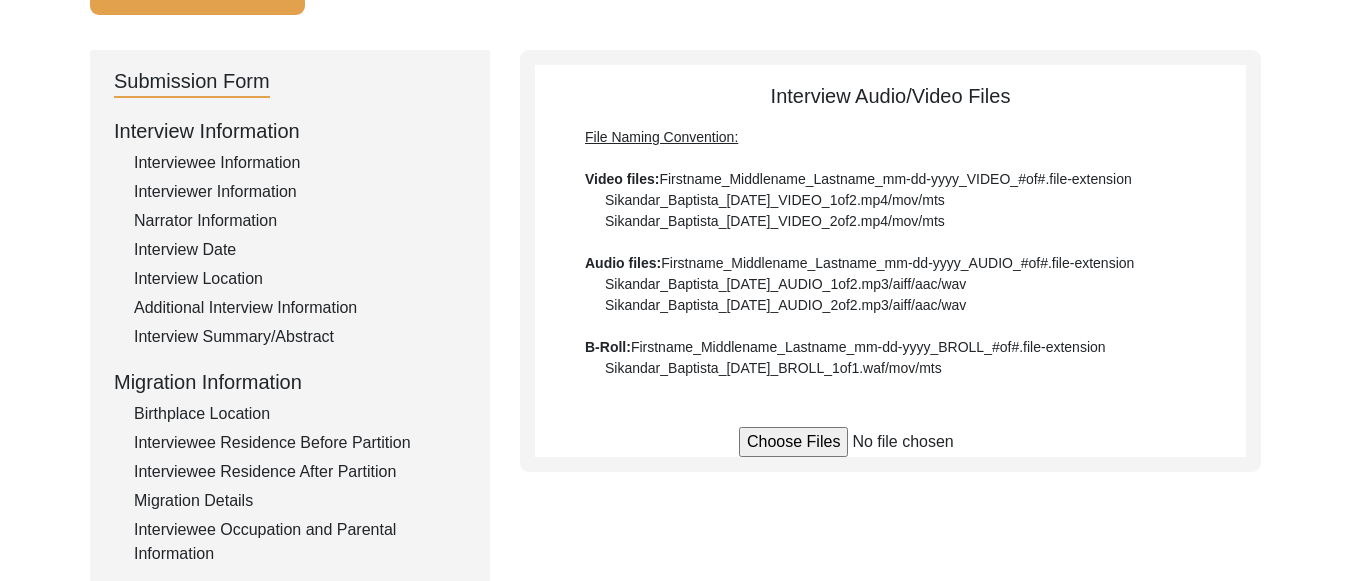 scroll, scrollTop: 176, scrollLeft: 0, axis: vertical 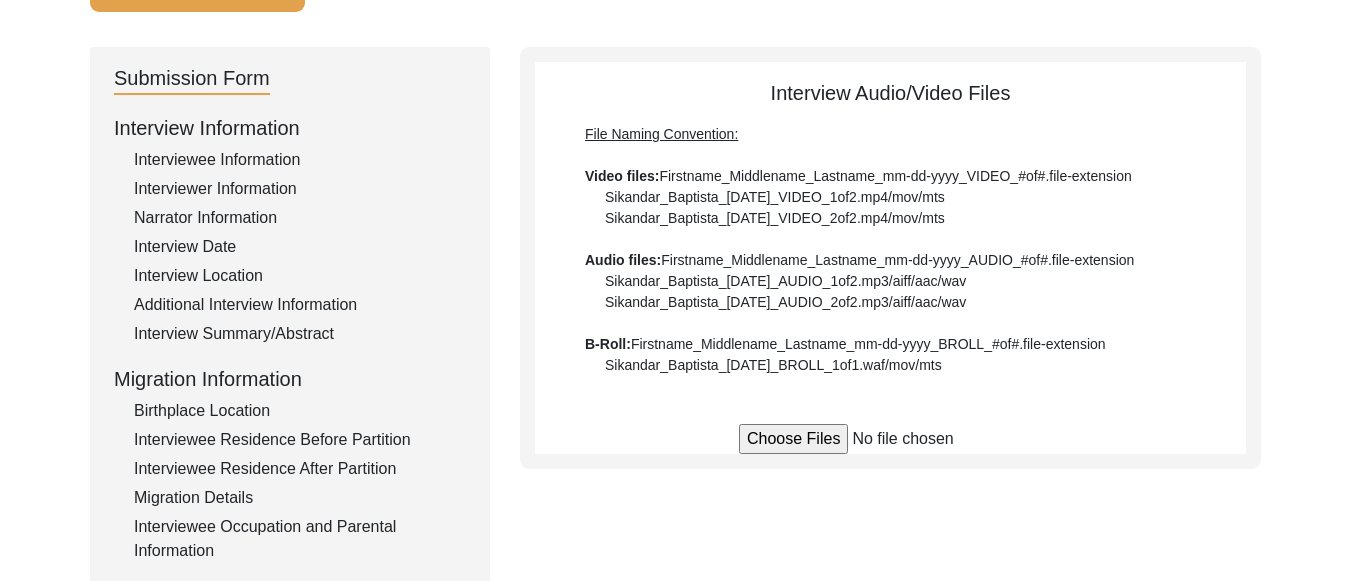 click at bounding box center [890, 439] 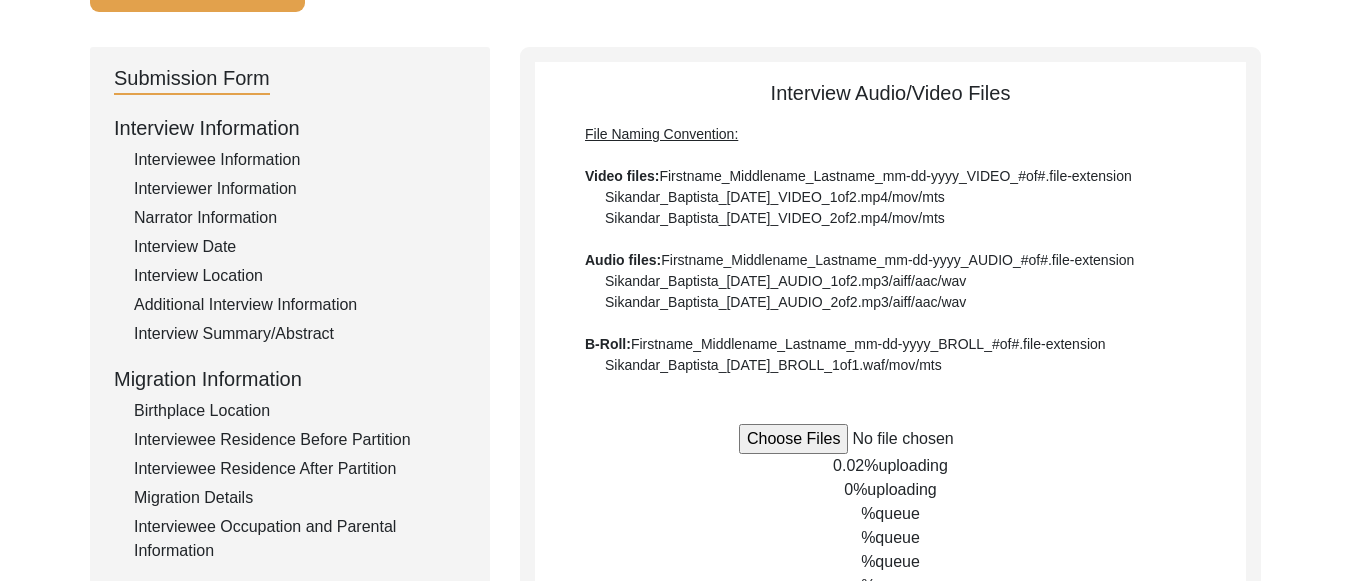 click at bounding box center [890, 439] 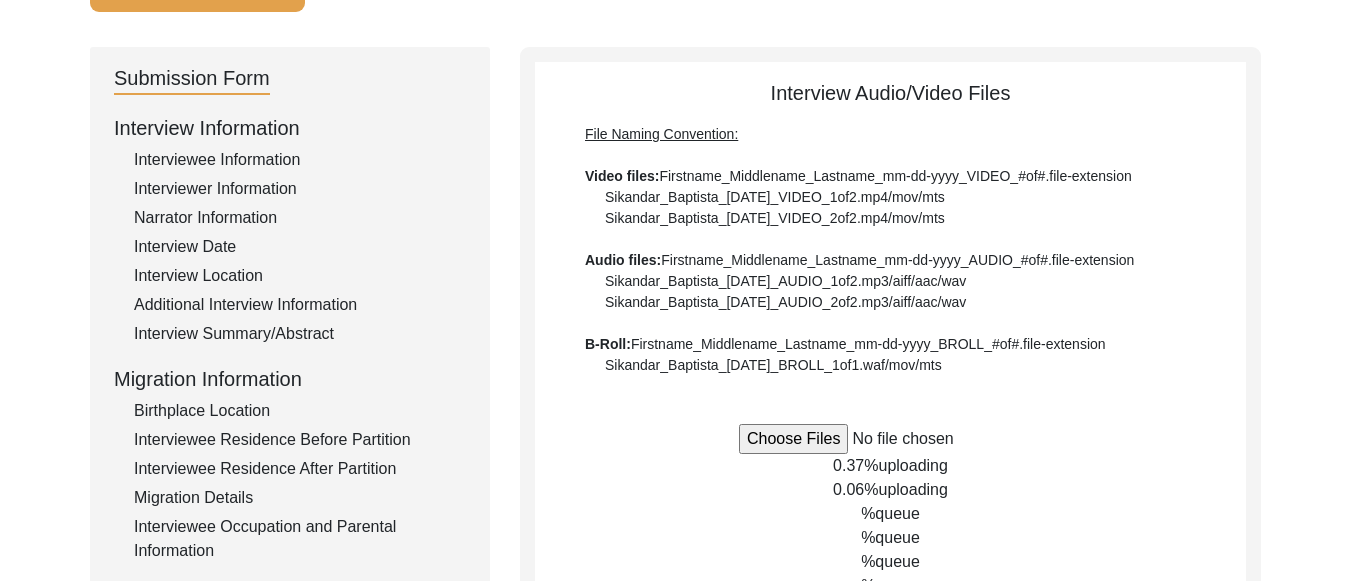 type on "C:\fakepath\Kartar_Singh_[DATE]_BROLL_1of13.mp4" 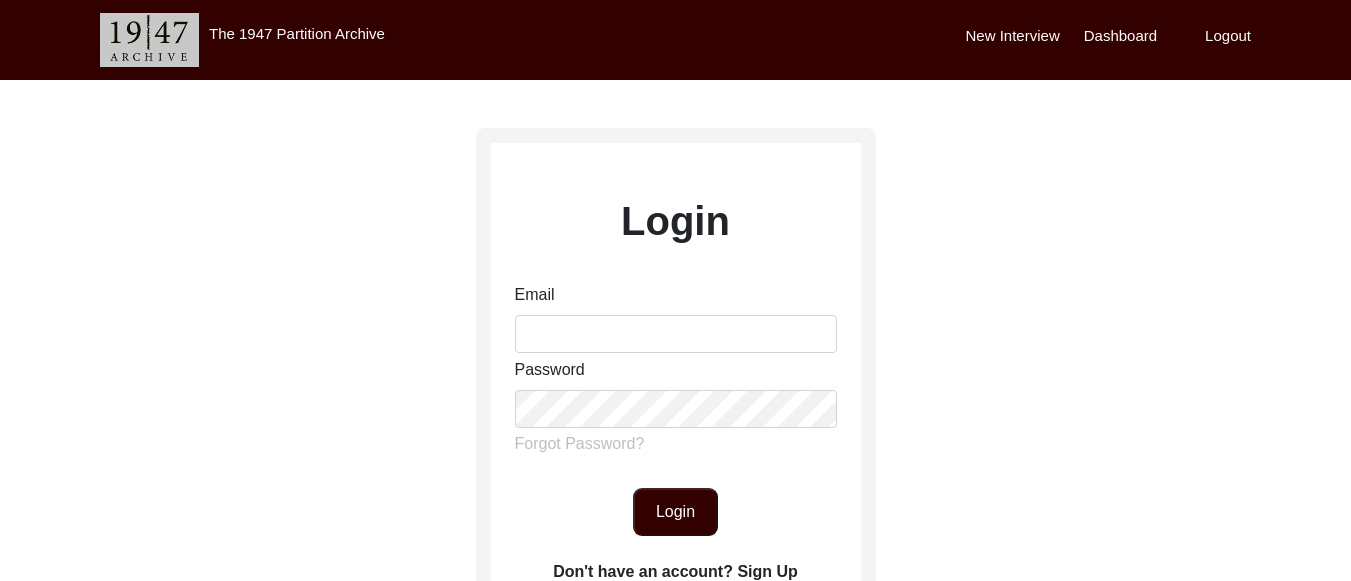 scroll, scrollTop: 0, scrollLeft: 0, axis: both 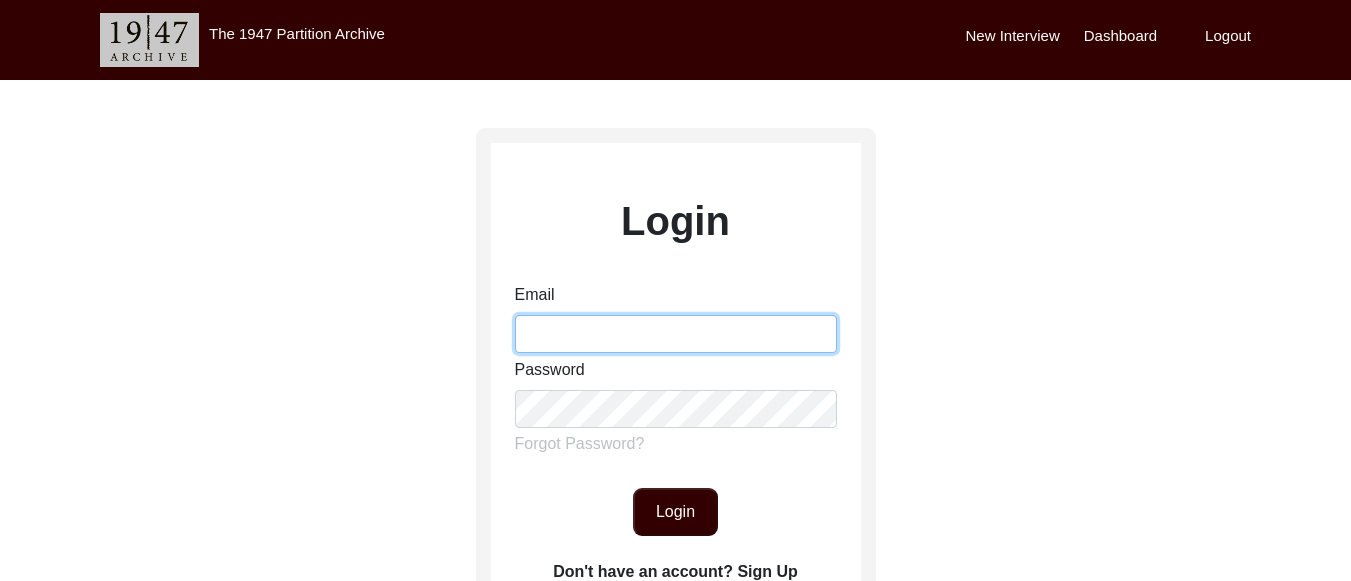 type on "[PERSON_NAME][EMAIL_ADDRESS][PERSON_NAME][DOMAIN_NAME]" 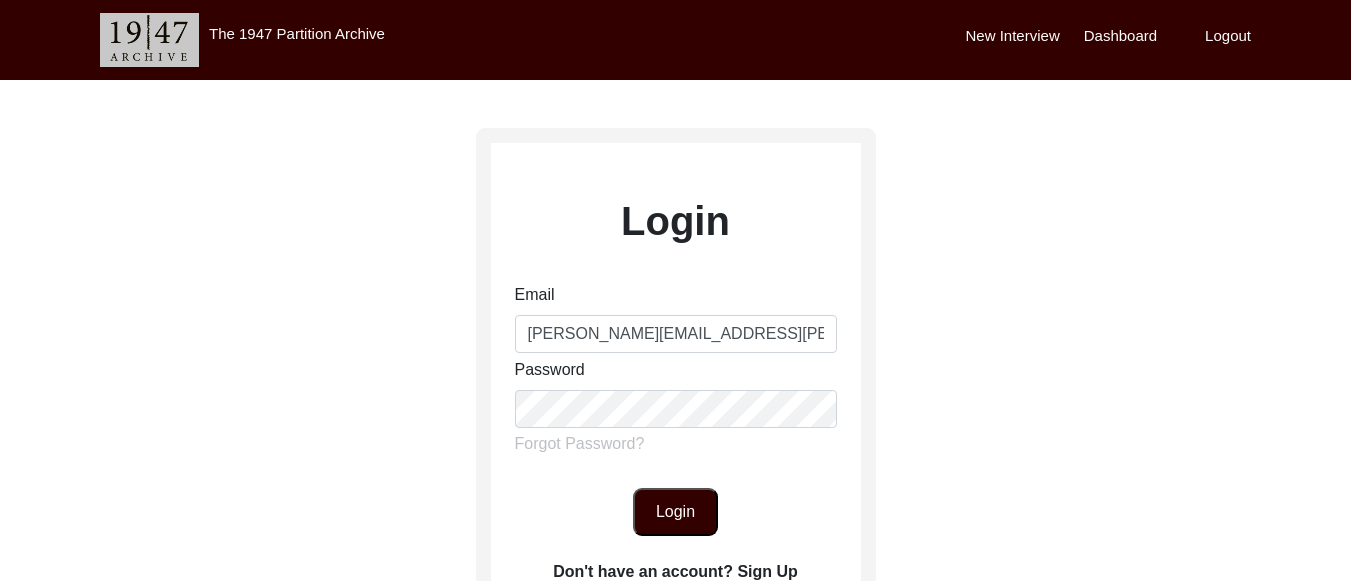 click on "Login" 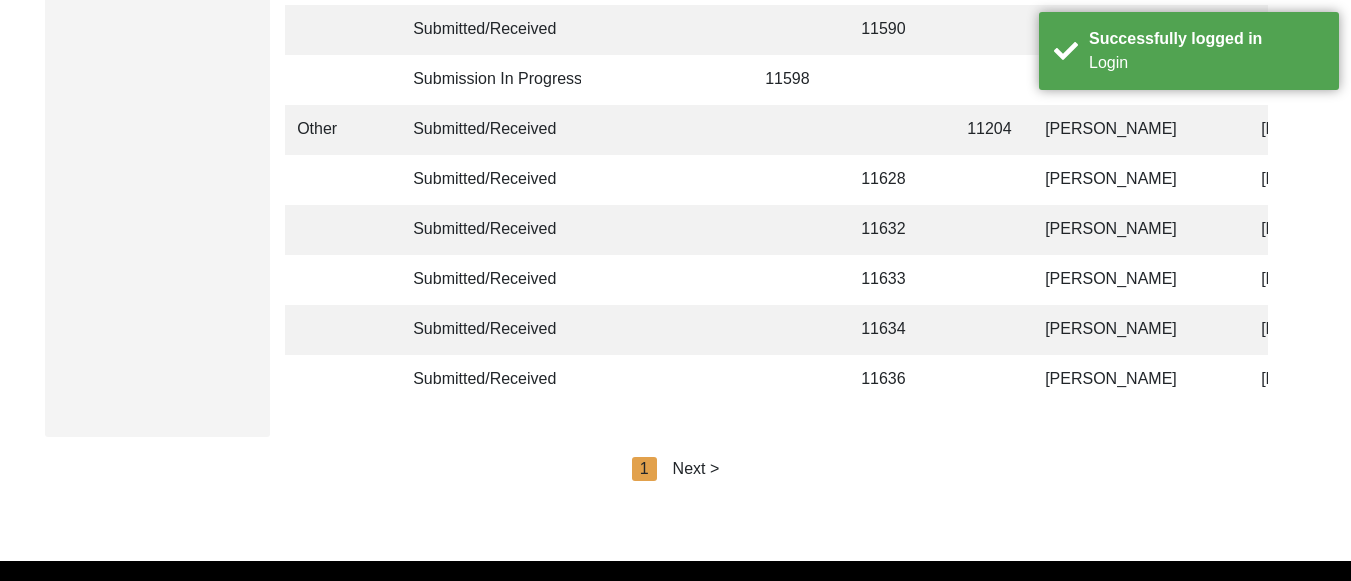 scroll, scrollTop: 4992, scrollLeft: 0, axis: vertical 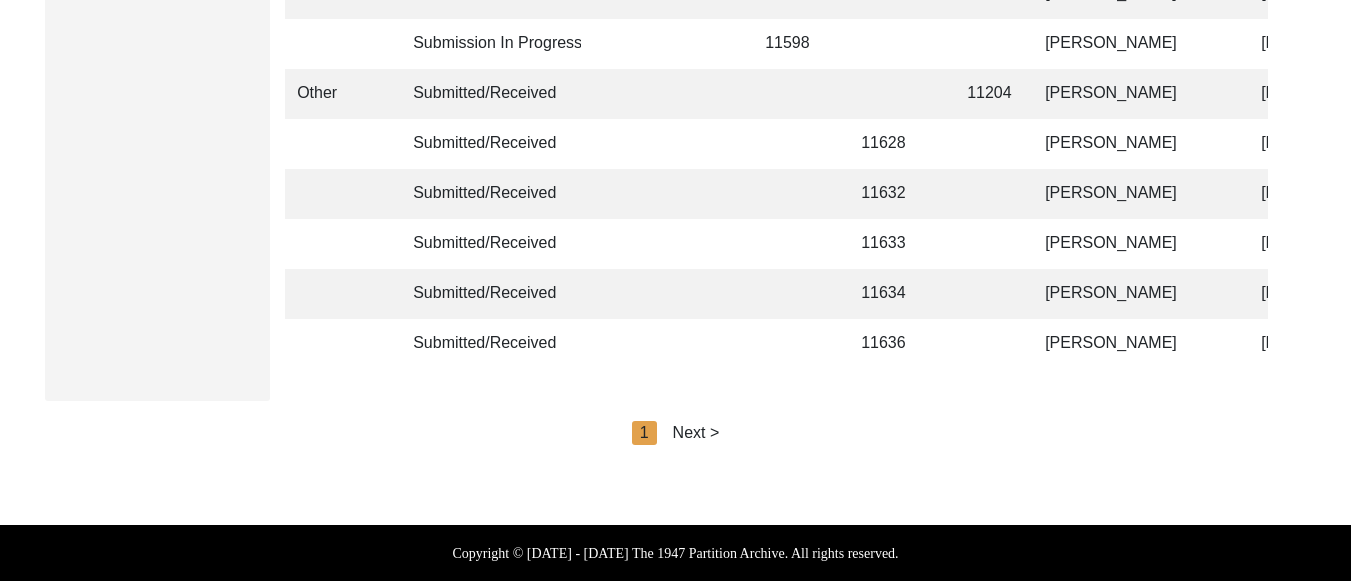 click on "Next >" 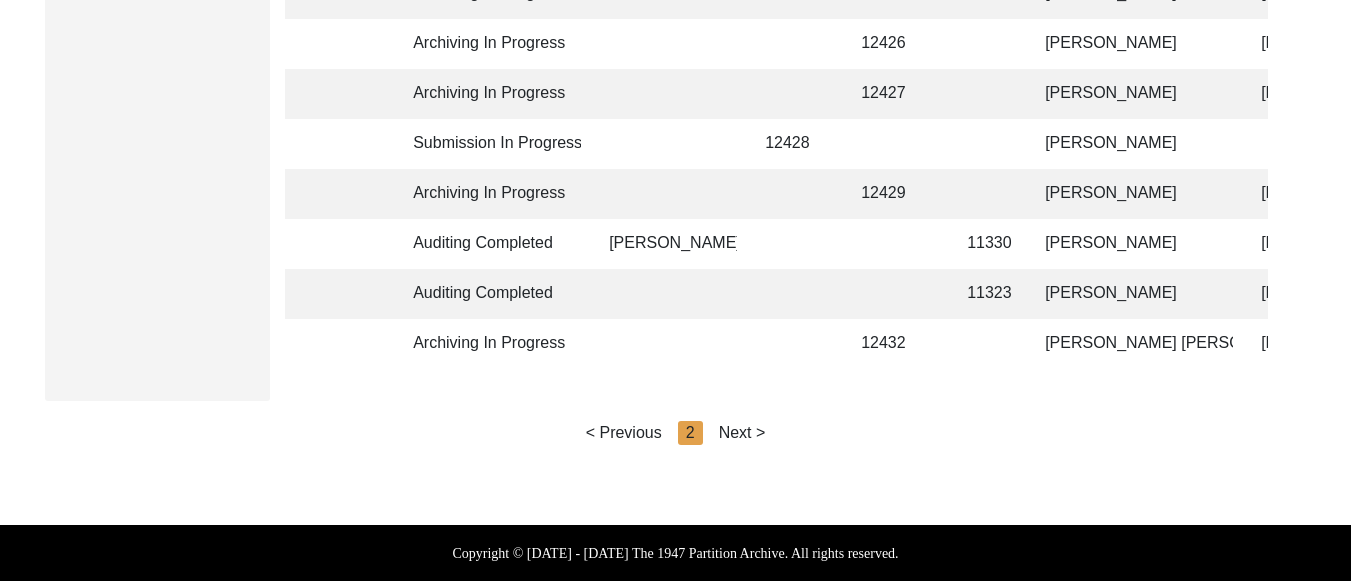 click on "Next >" 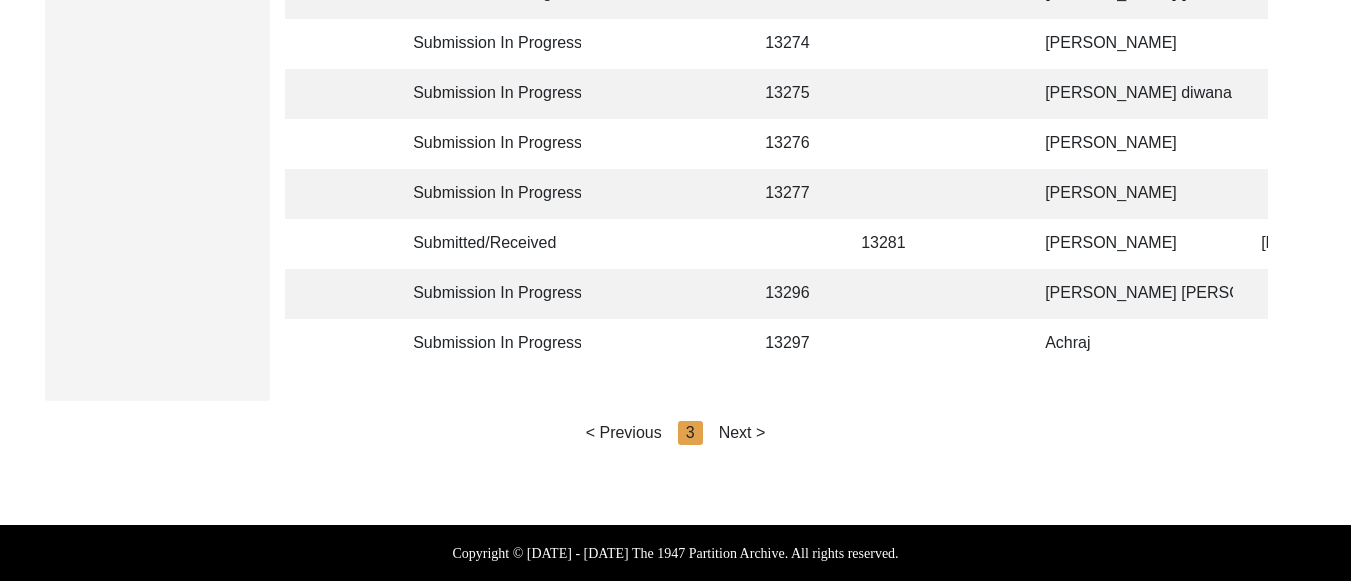 click on "Next >" 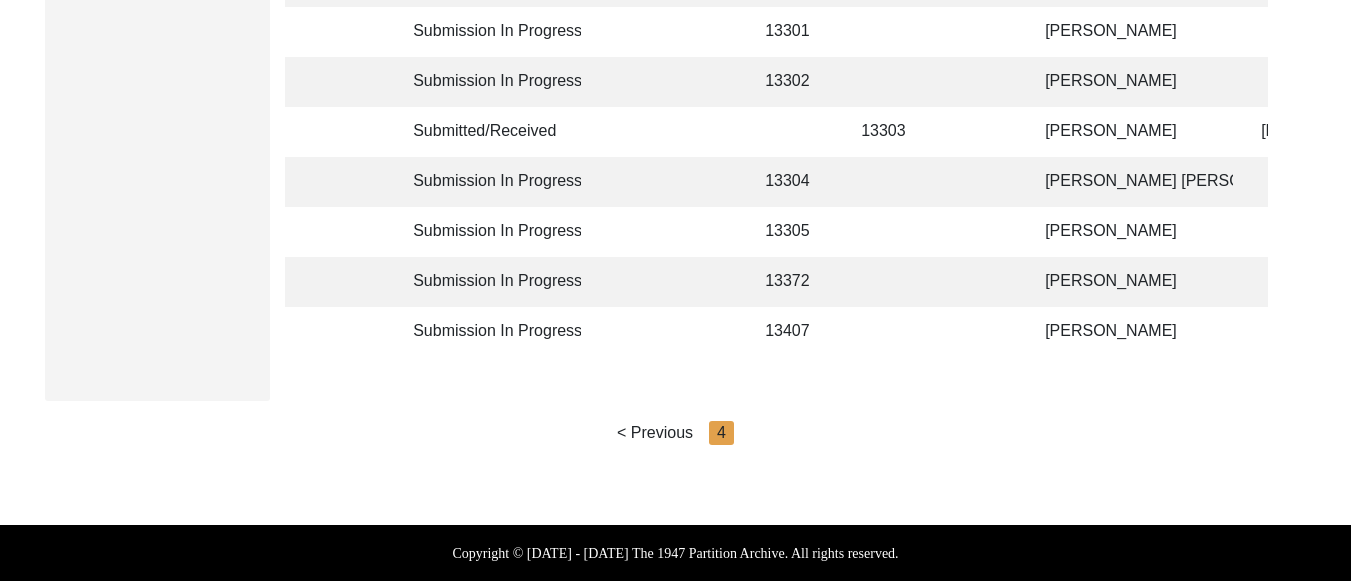 click on "Submission In Progress 13407 [PERSON_NAME]" 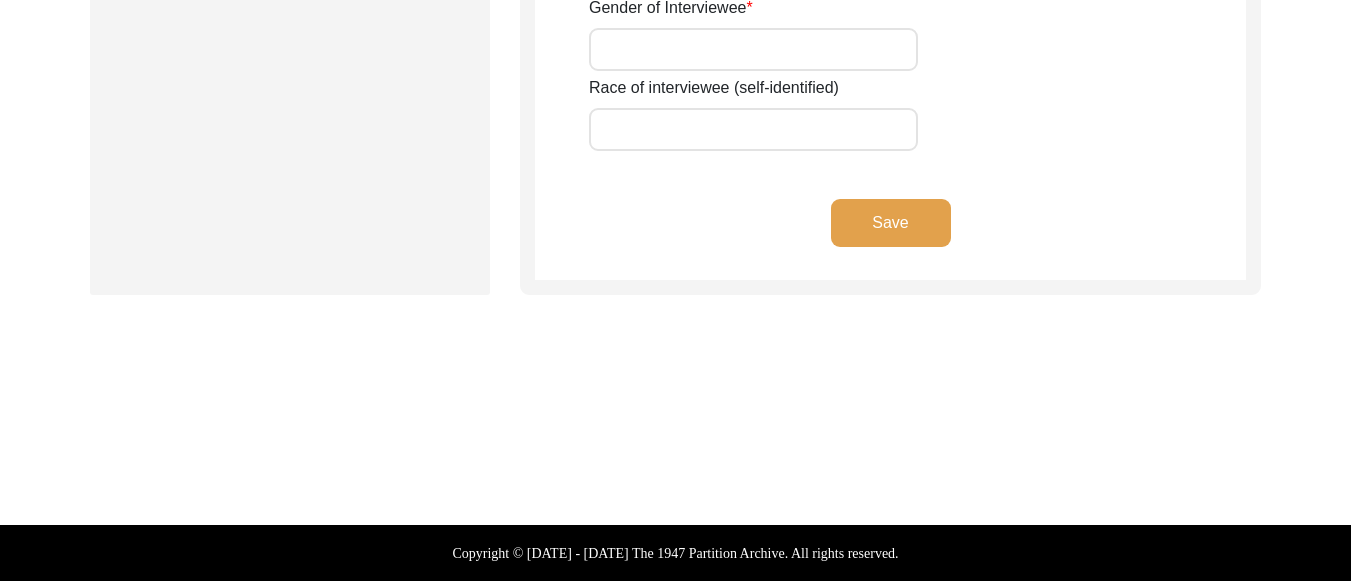 type on "[PERSON_NAME]" 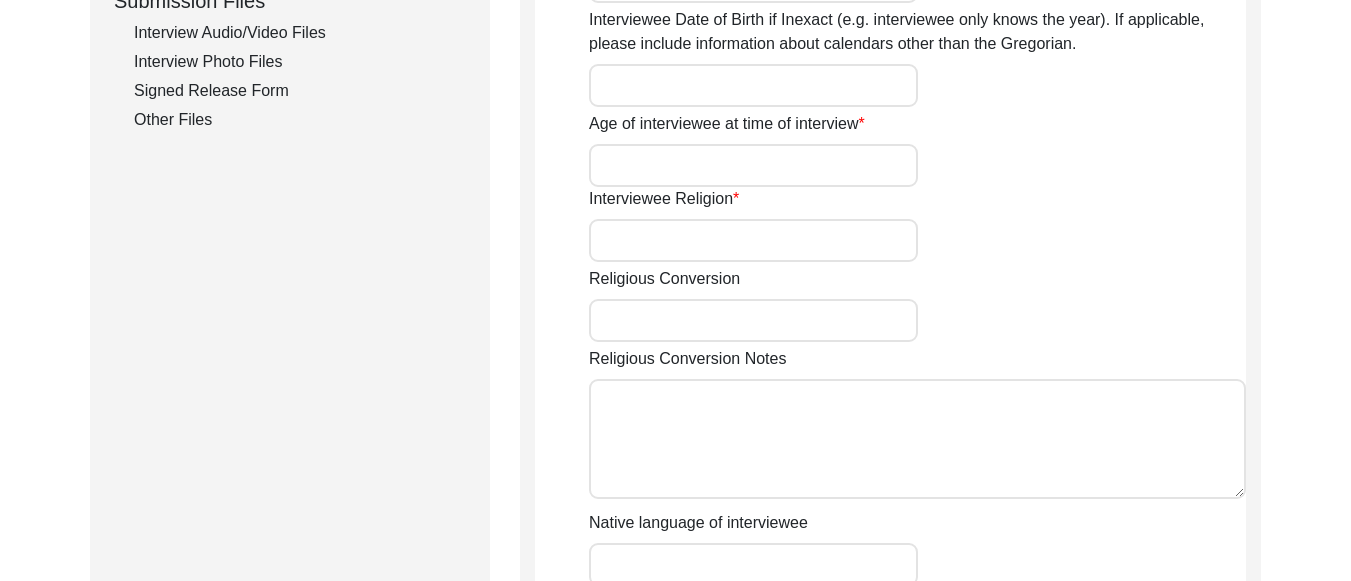 scroll, scrollTop: 975, scrollLeft: 0, axis: vertical 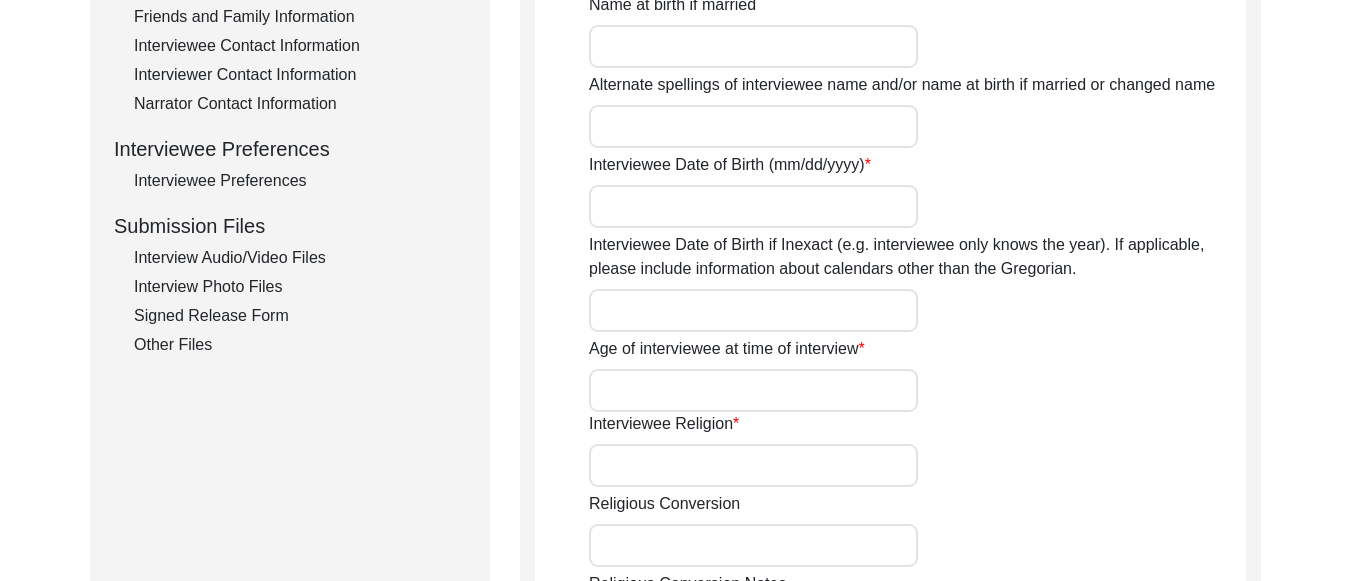 click on "Interview Audio/Video Files" 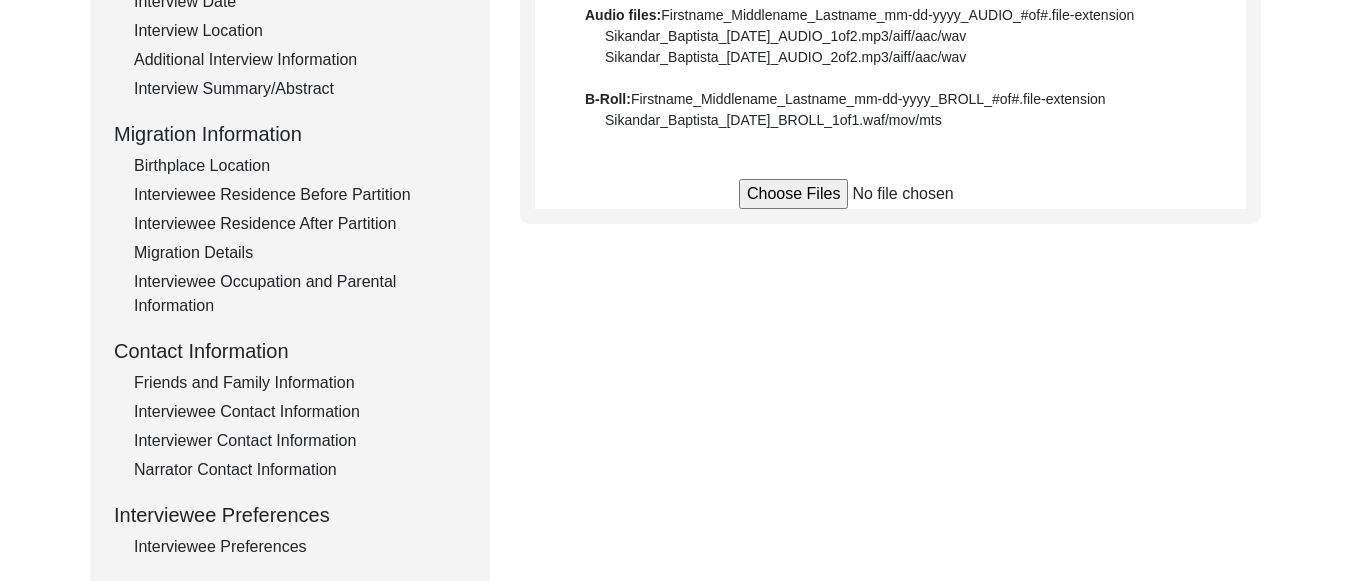 scroll, scrollTop: 410, scrollLeft: 0, axis: vertical 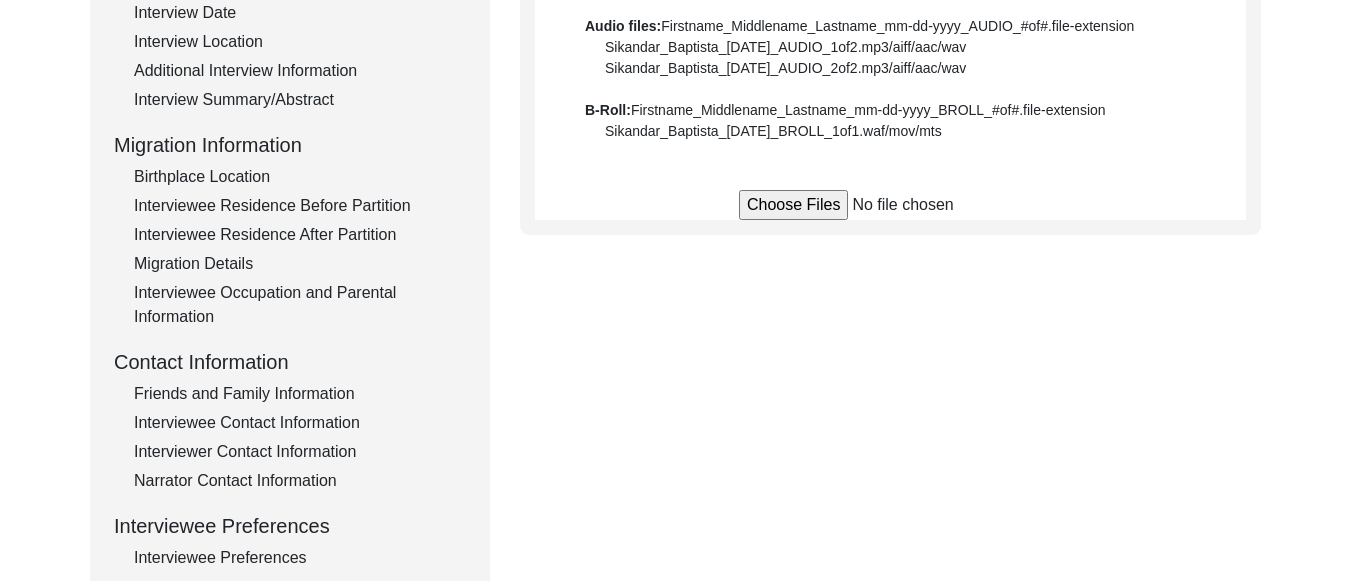 click at bounding box center [890, 205] 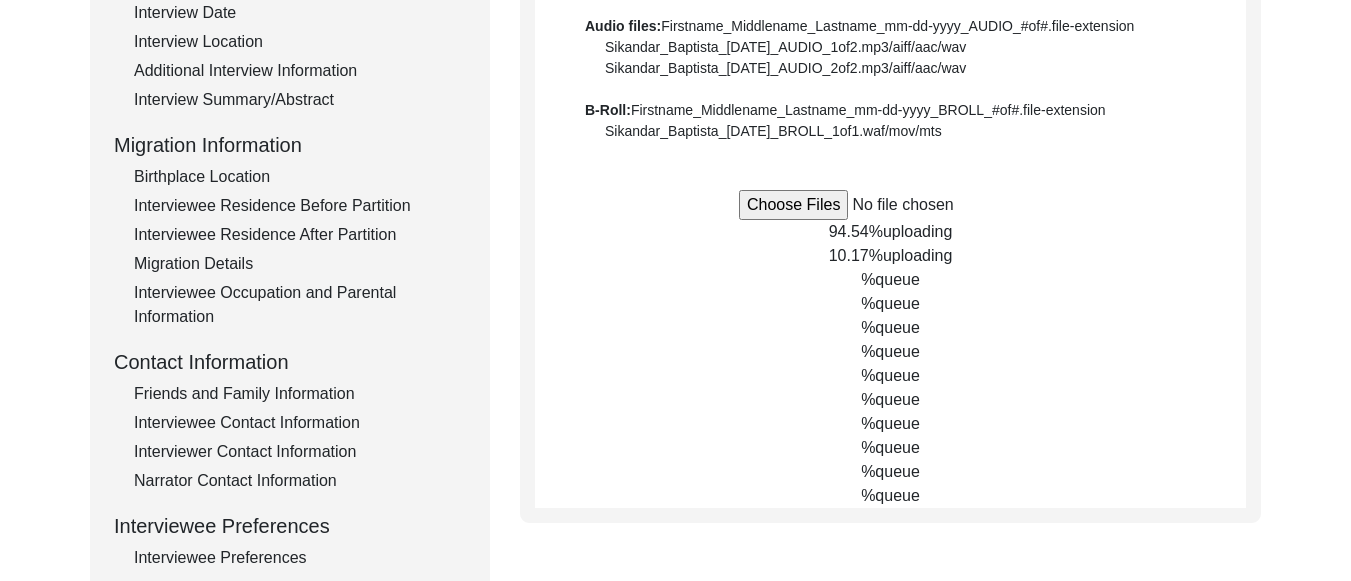 click at bounding box center (890, 205) 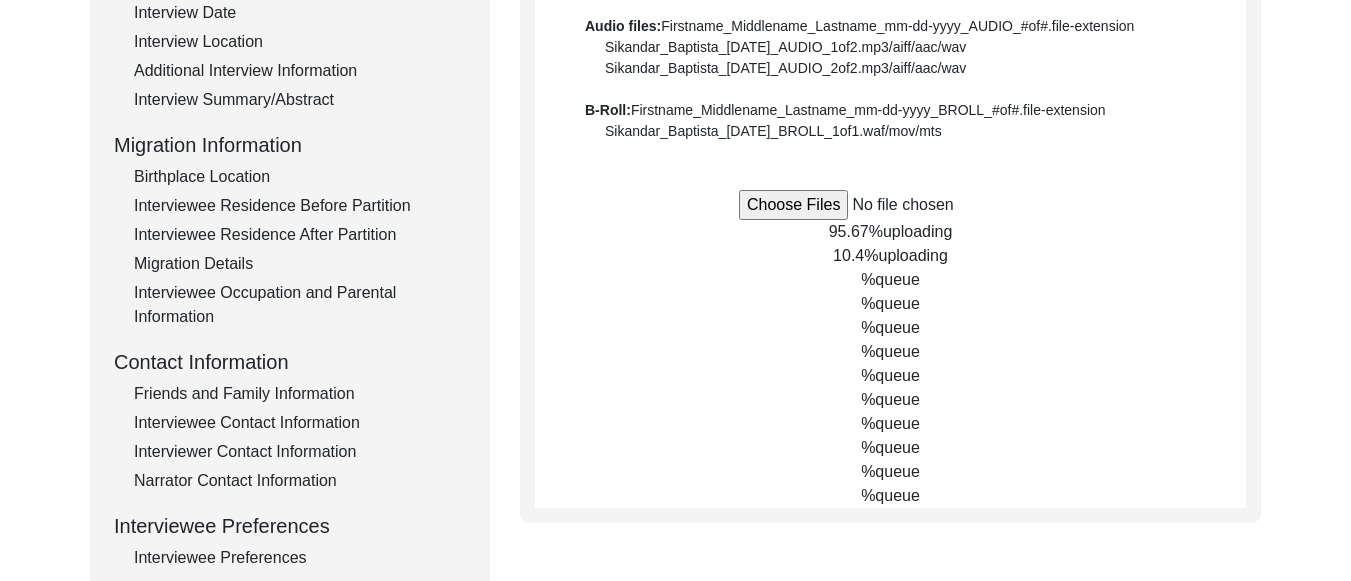 type on "C:\fakepath\Kartar_Singh_[DATE]_BROLL_1of13.mp4" 